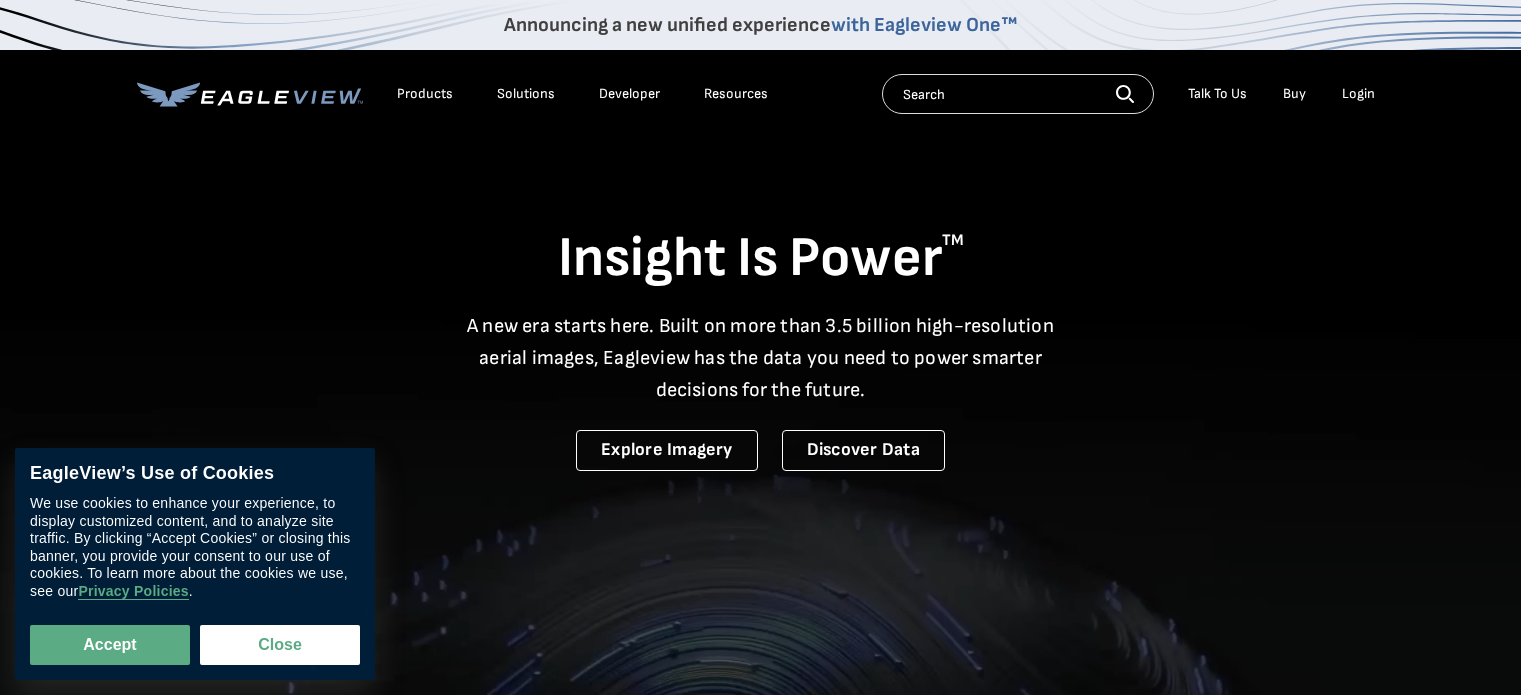 scroll, scrollTop: 0, scrollLeft: 0, axis: both 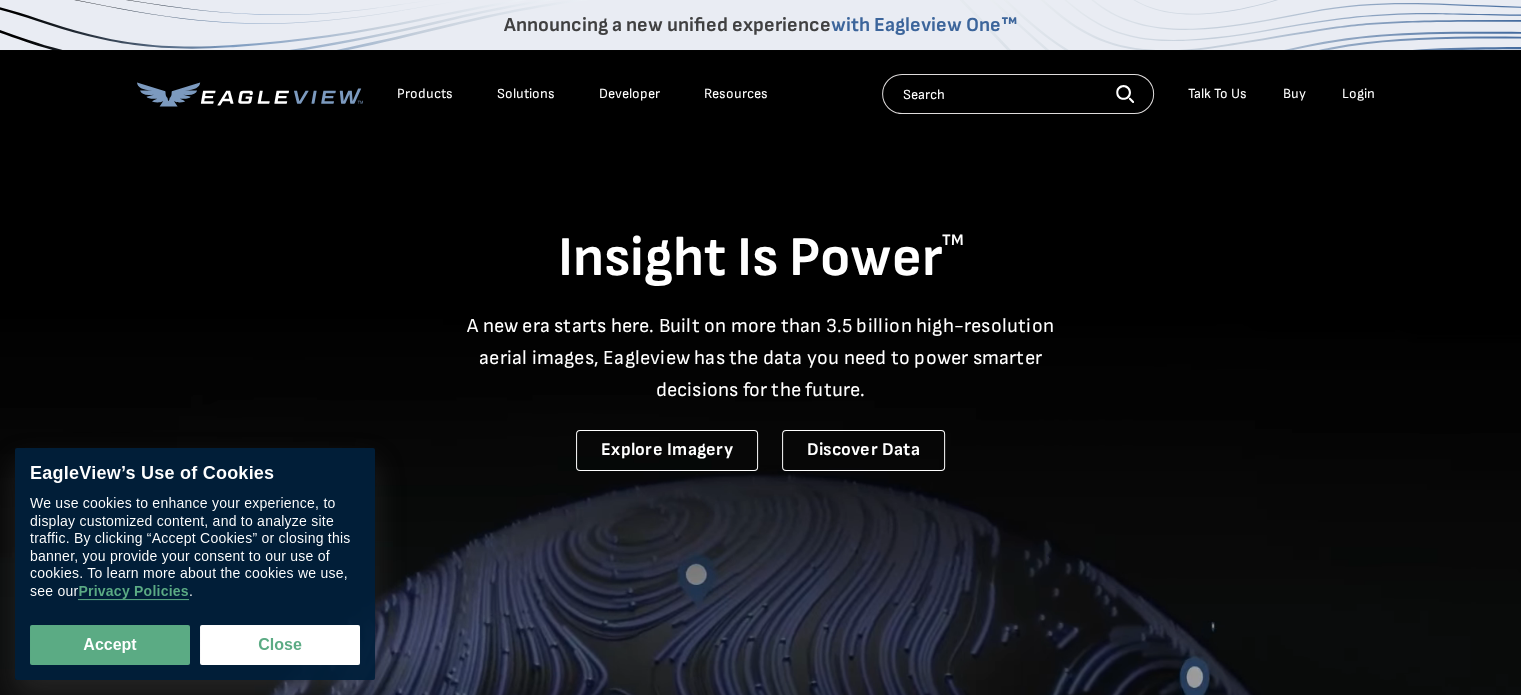 click on "Login" at bounding box center [1358, 94] 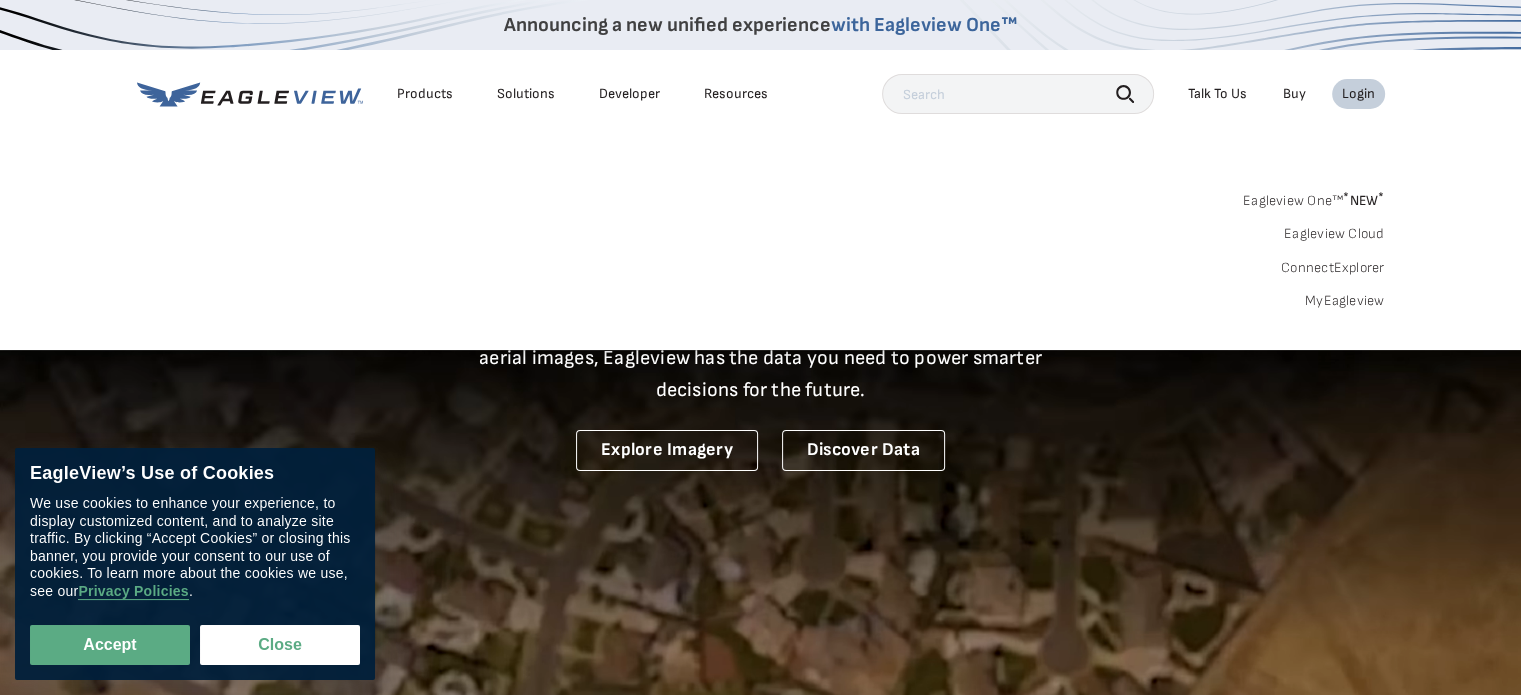click on "Login" at bounding box center [1358, 94] 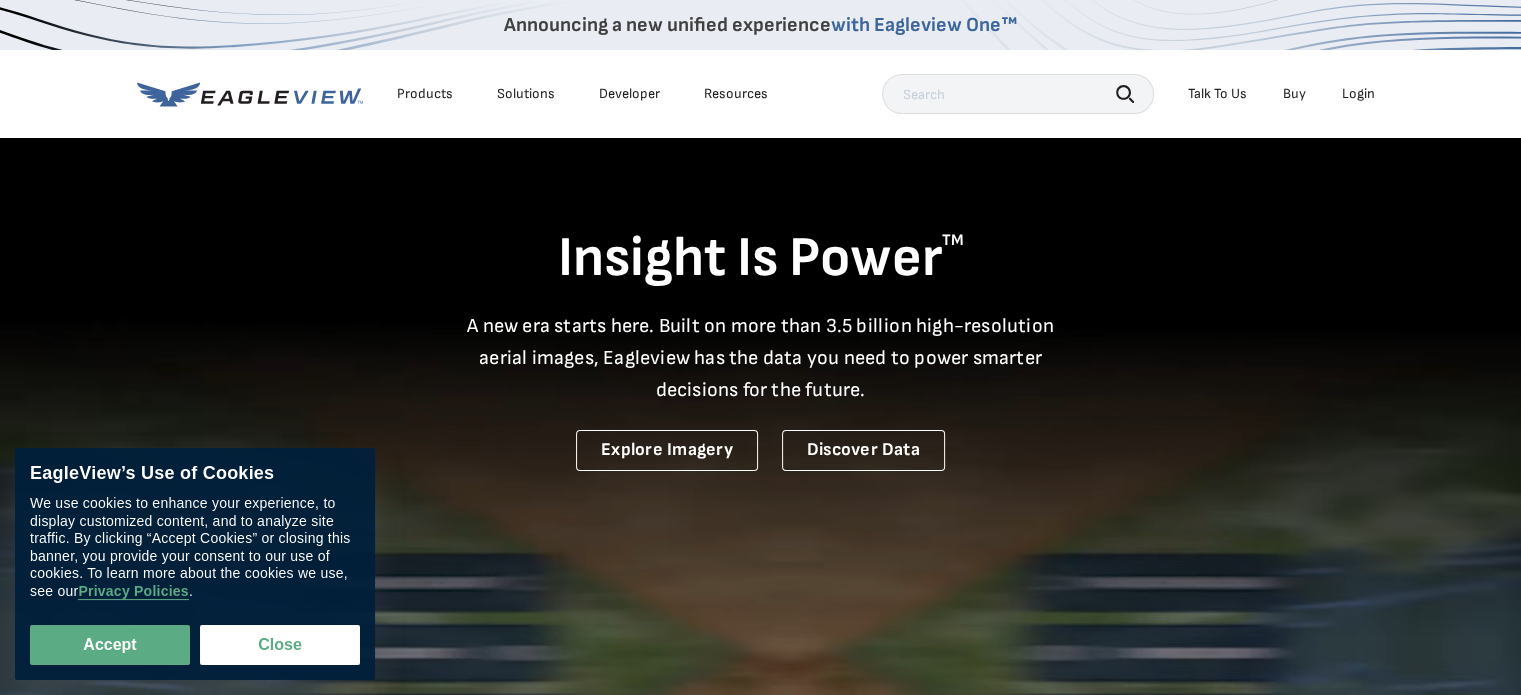 click on "Login" at bounding box center [1358, 94] 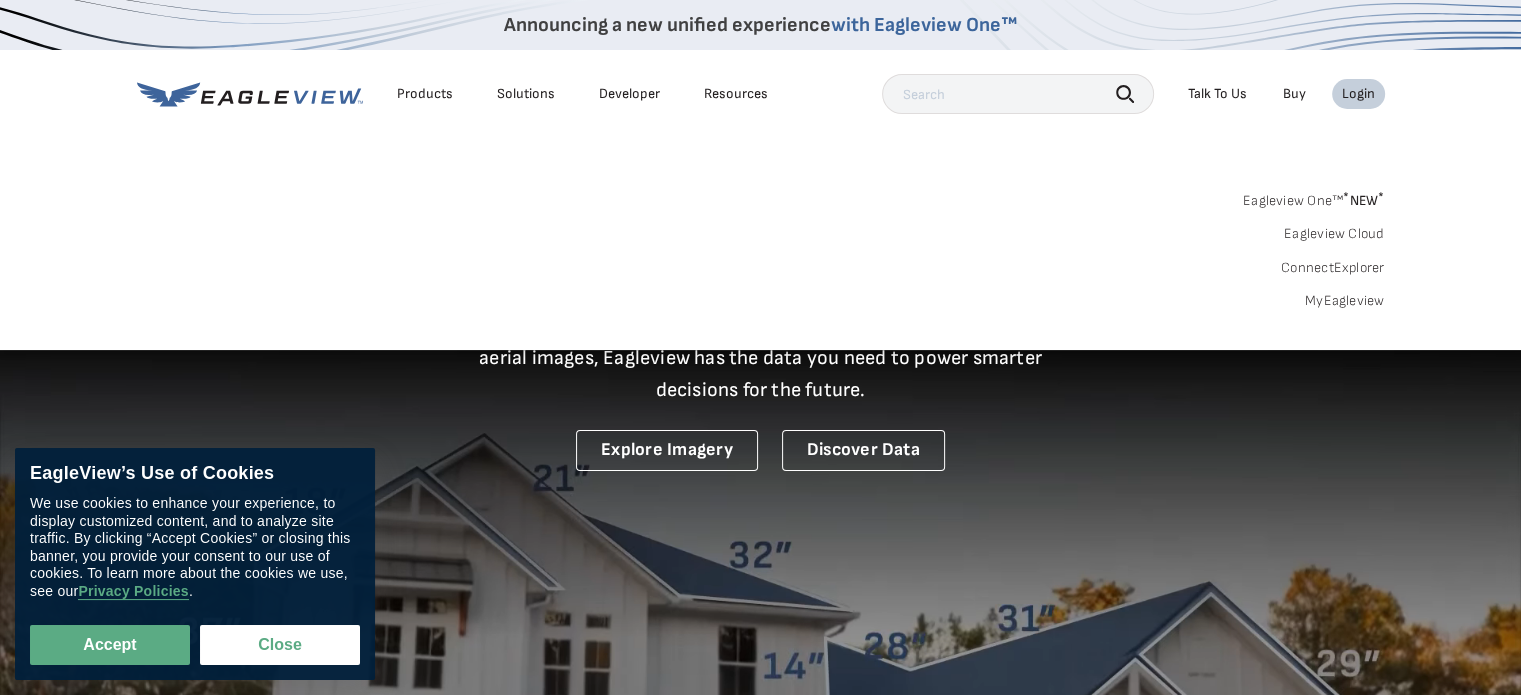 click on "MyEagleview" at bounding box center (1345, 301) 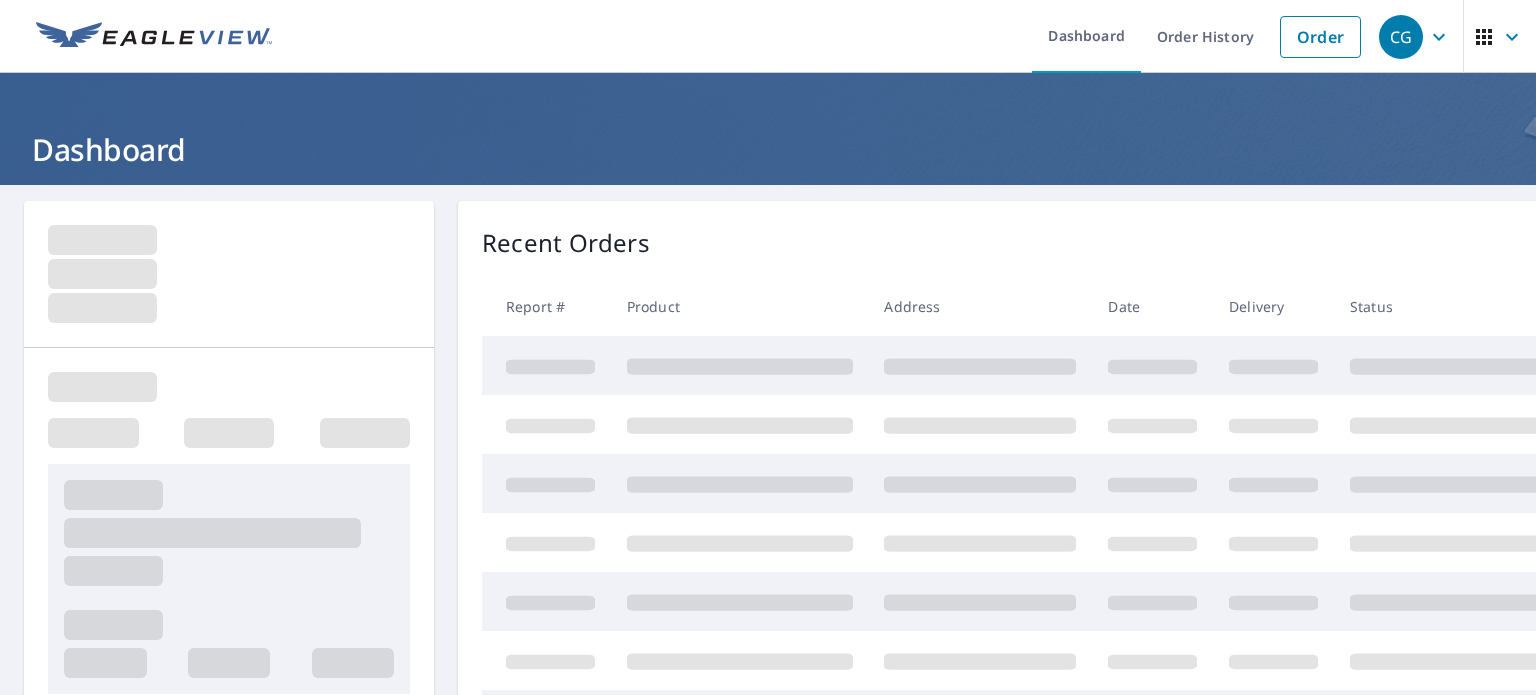 scroll, scrollTop: 0, scrollLeft: 0, axis: both 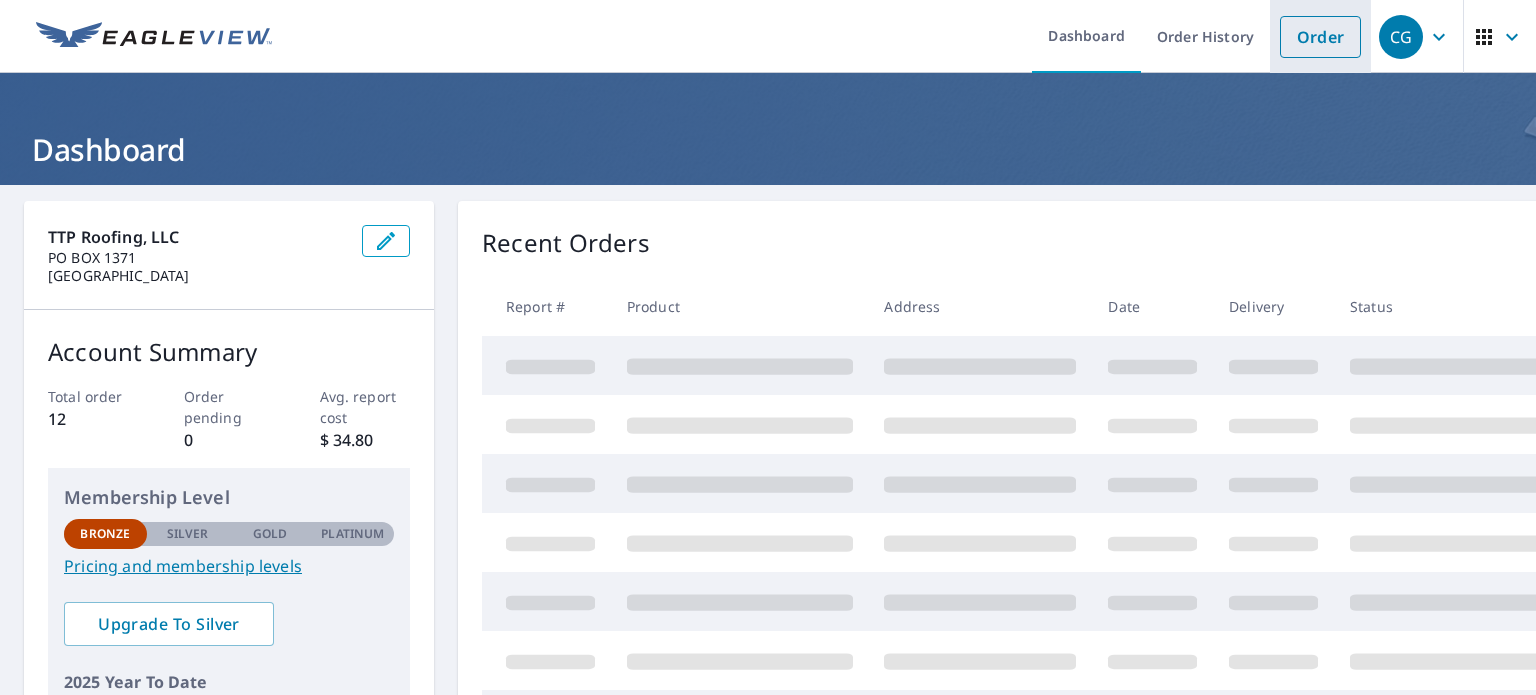 click on "Order" at bounding box center (1320, 37) 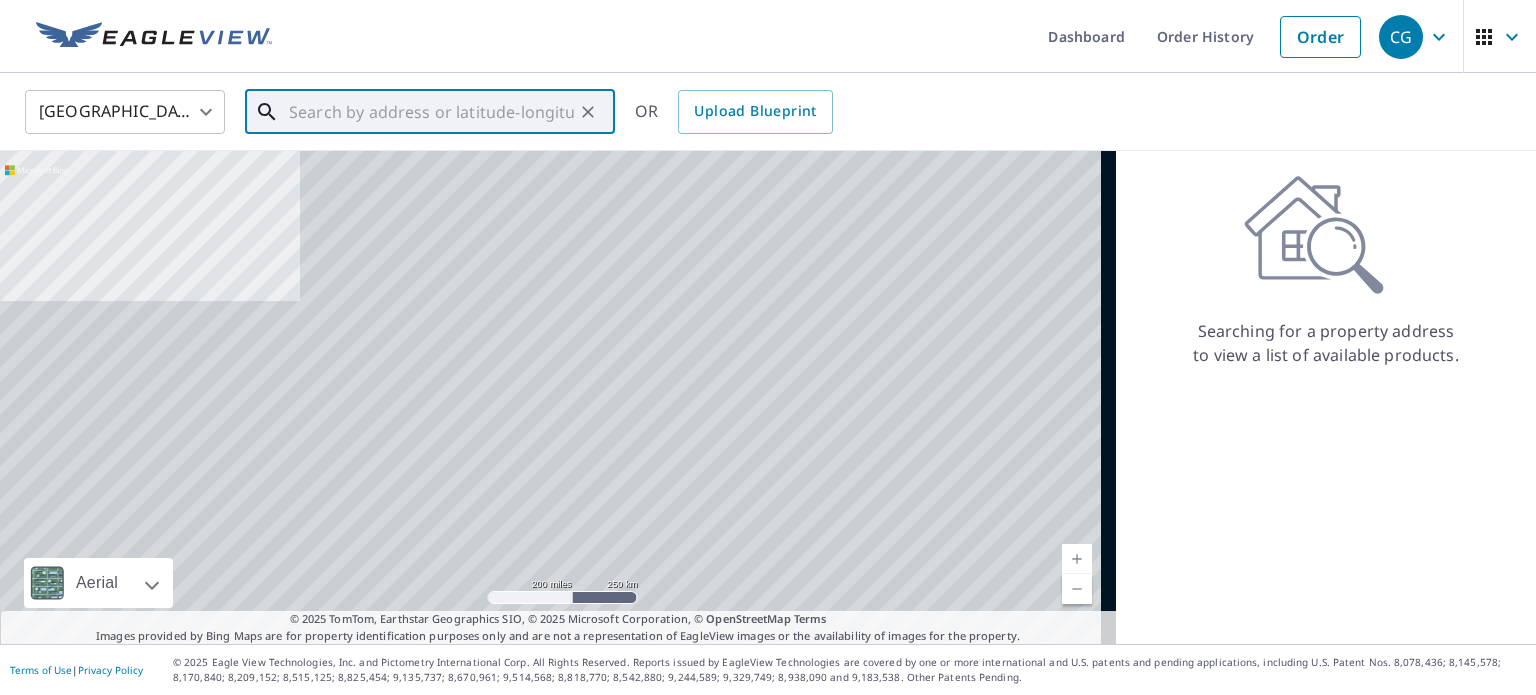 click at bounding box center (431, 112) 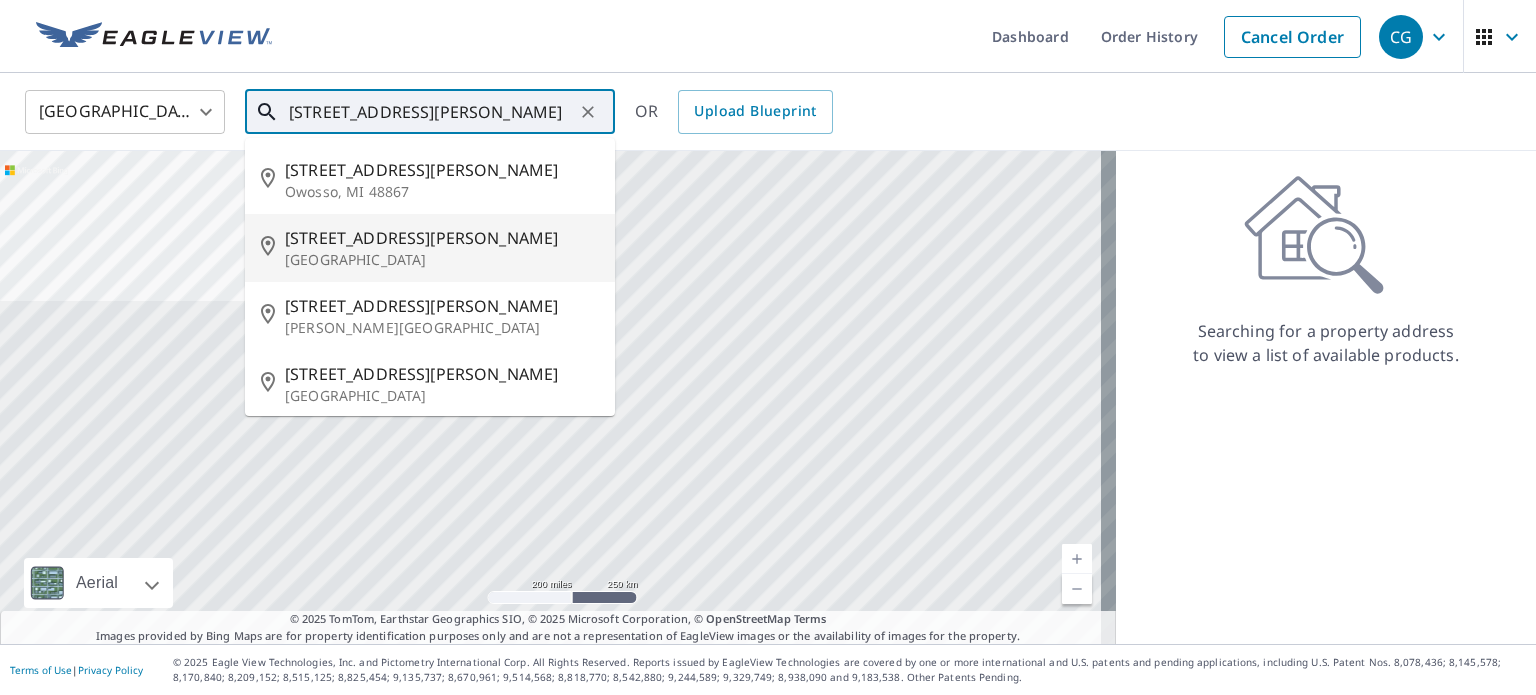 click on "Austin, TX 78704" at bounding box center [442, 260] 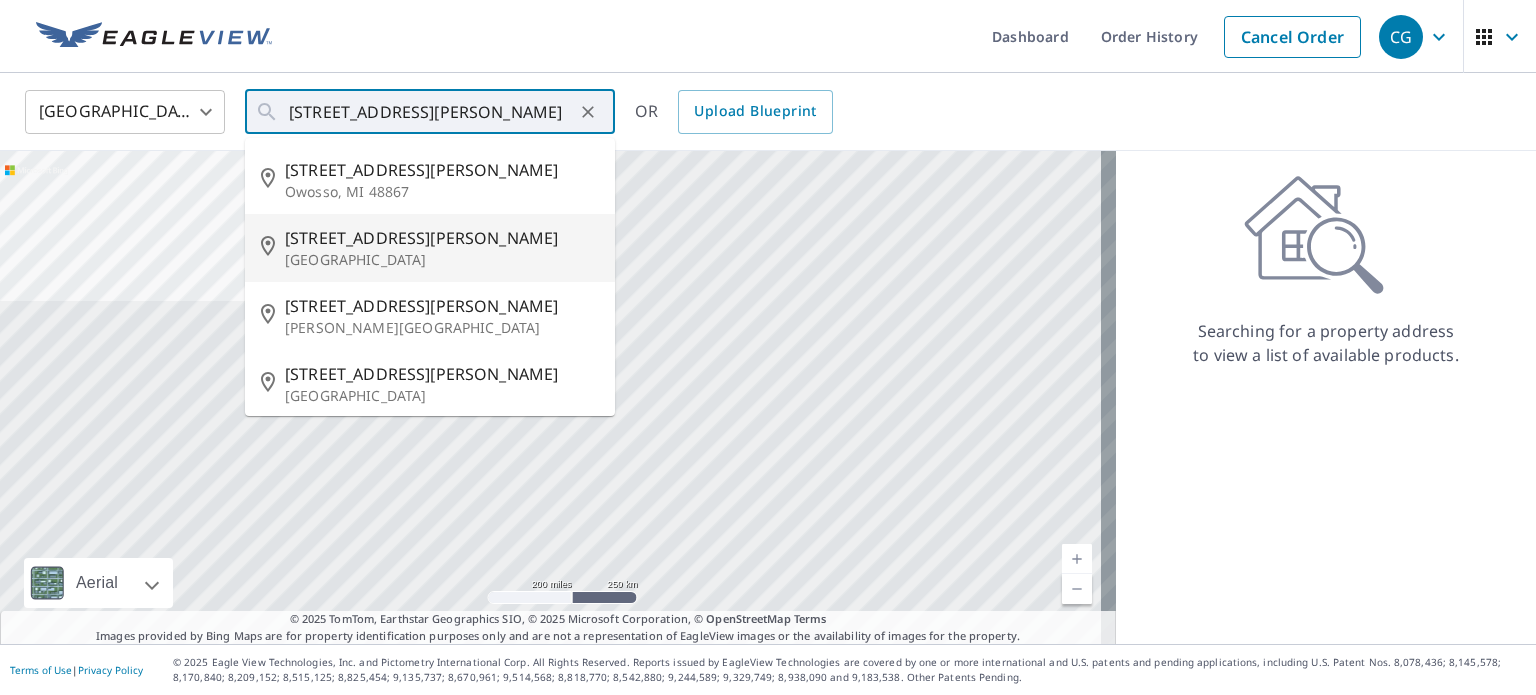 type on "610 Fletcher St Austin, TX 78704" 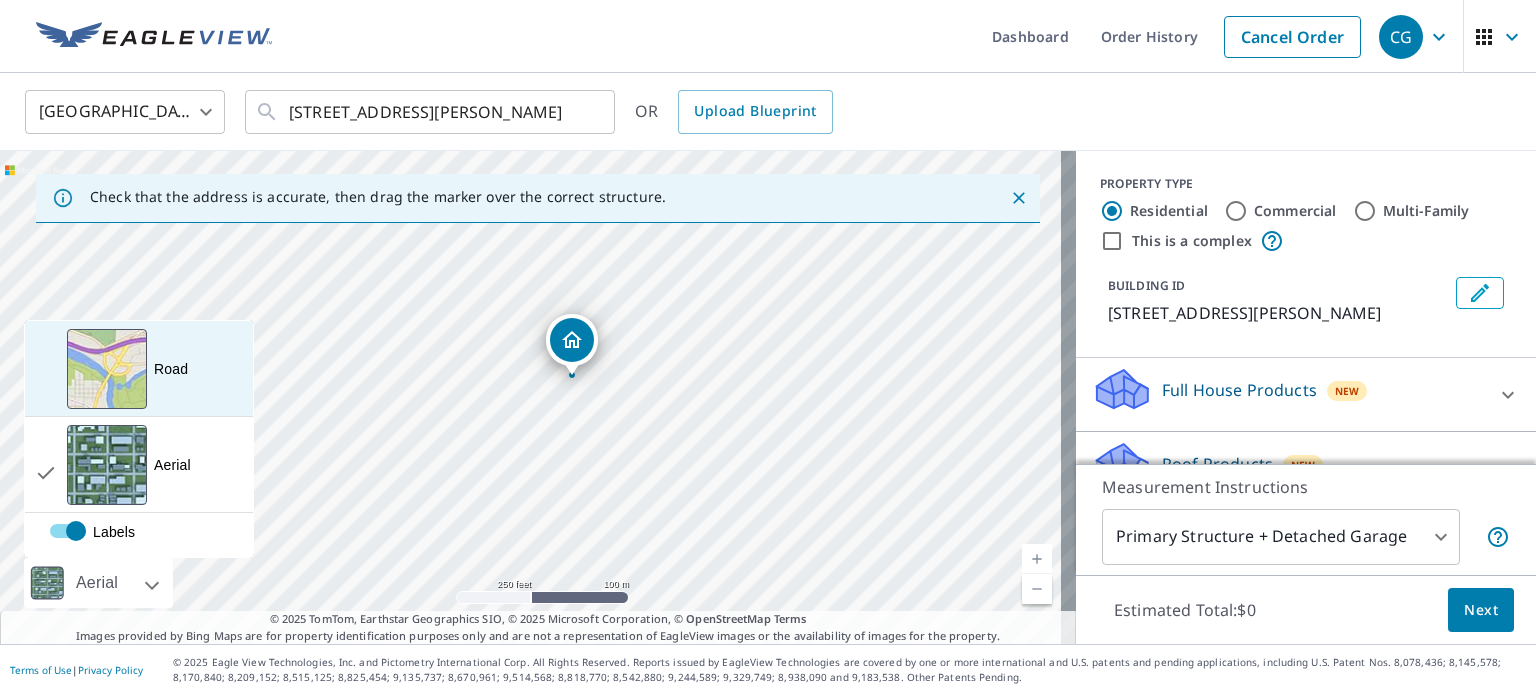 click on "Road A standard road map" at bounding box center (139, 369) 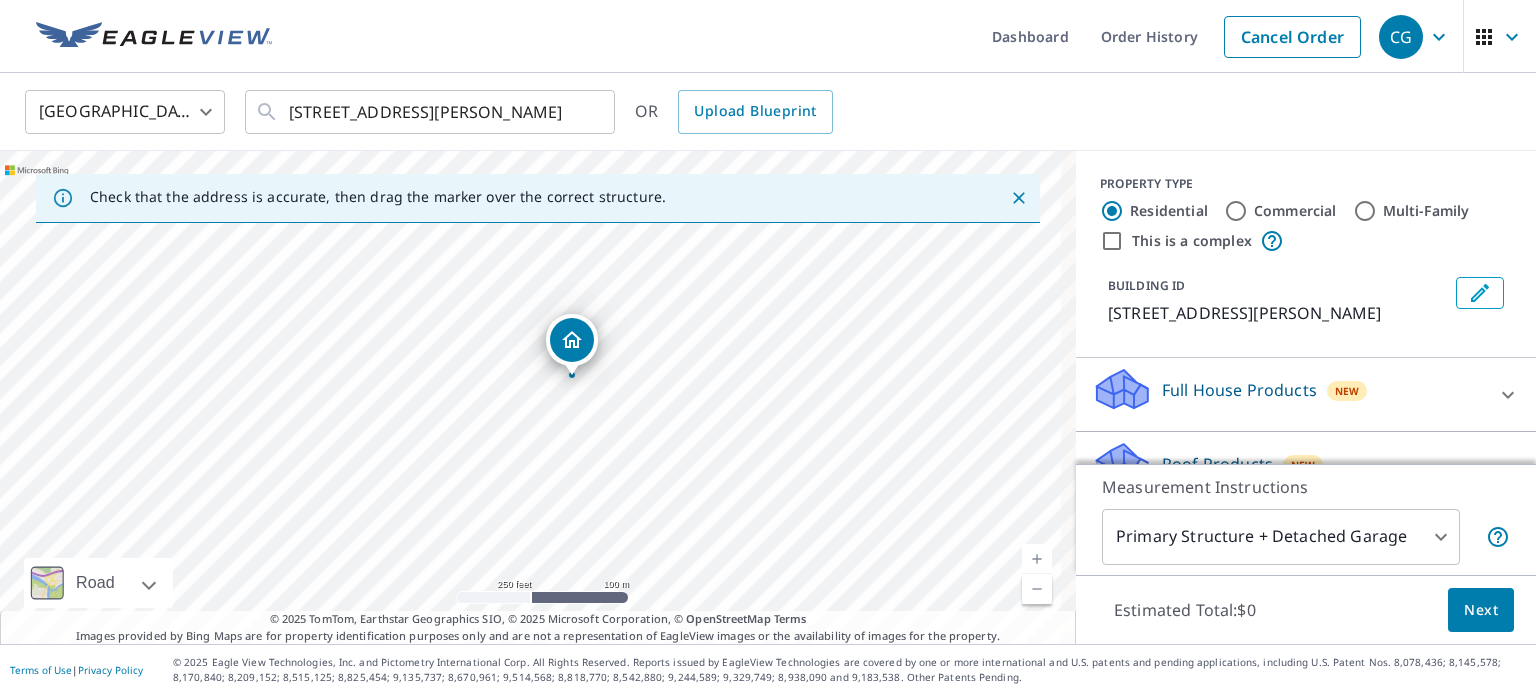 click at bounding box center [1037, 559] 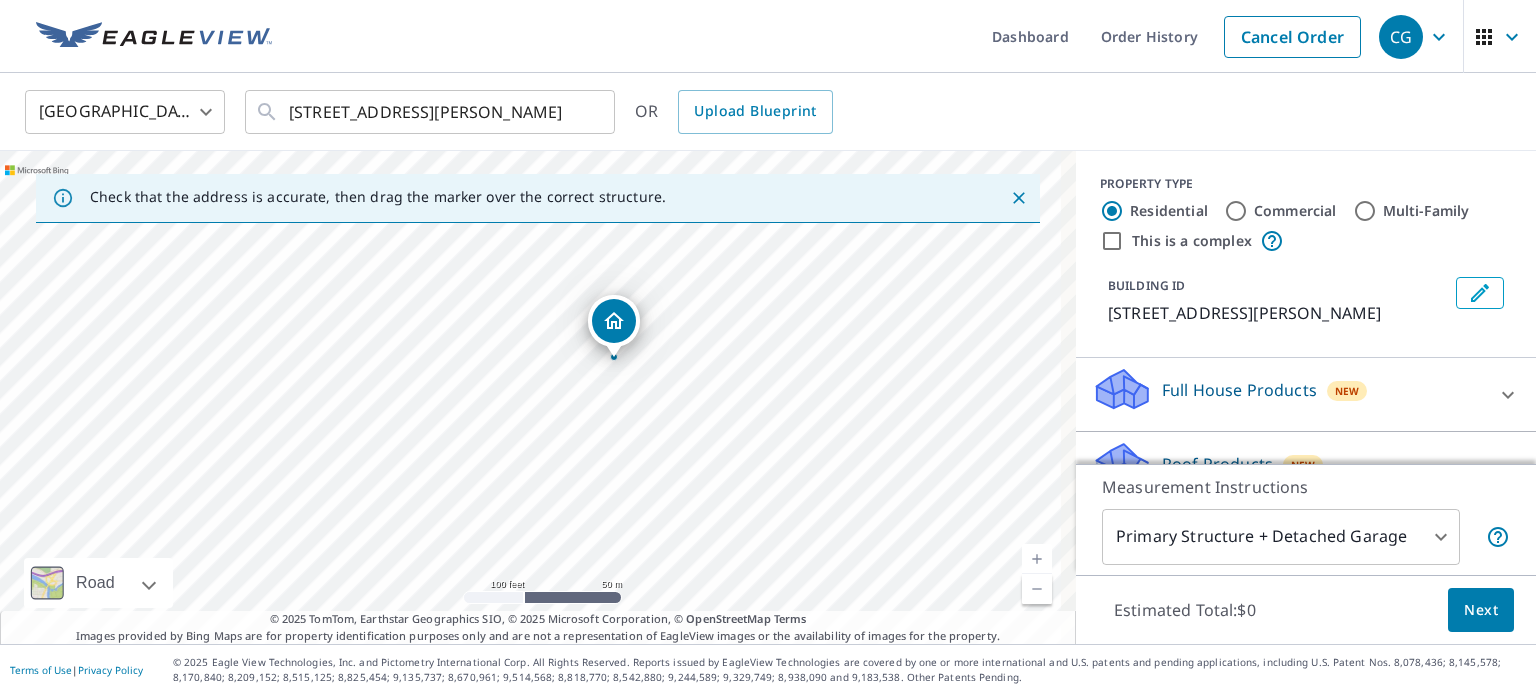 click at bounding box center (1037, 559) 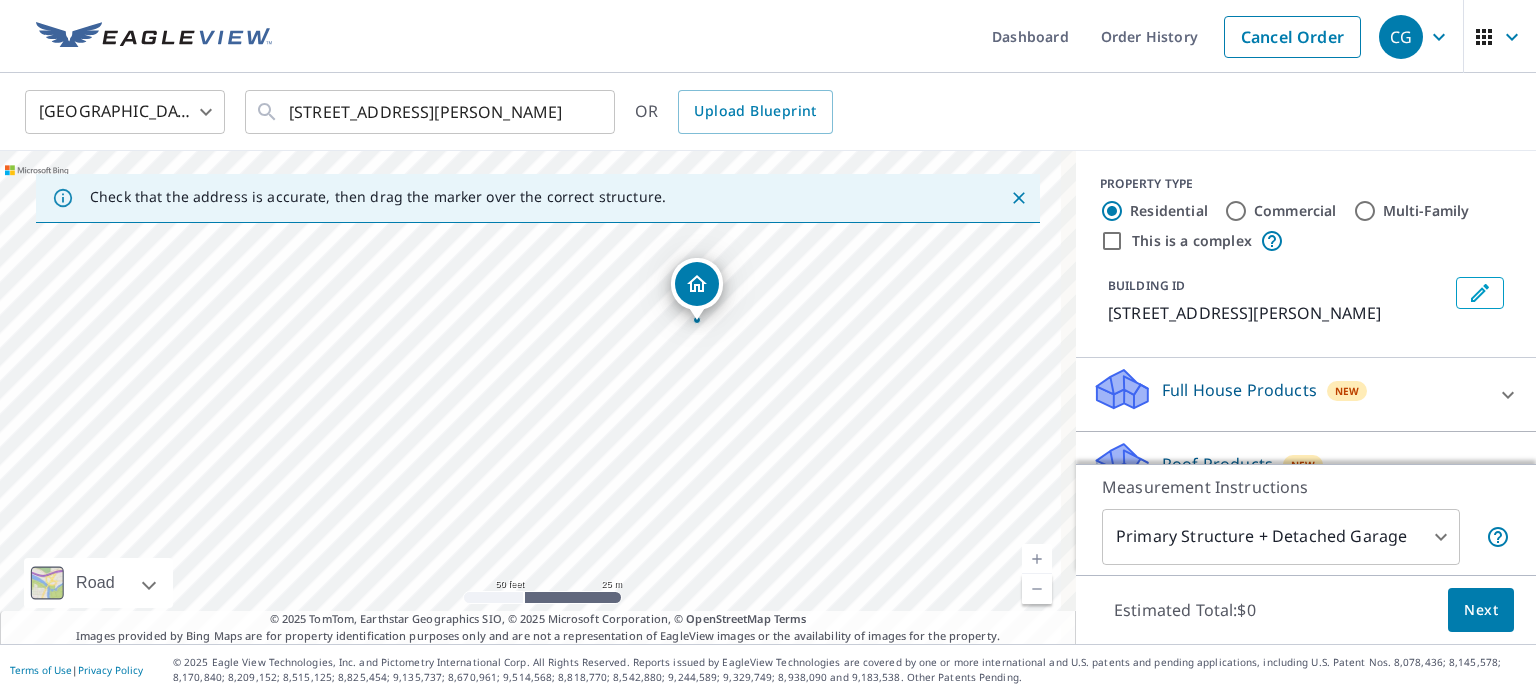 click at bounding box center [1037, 559] 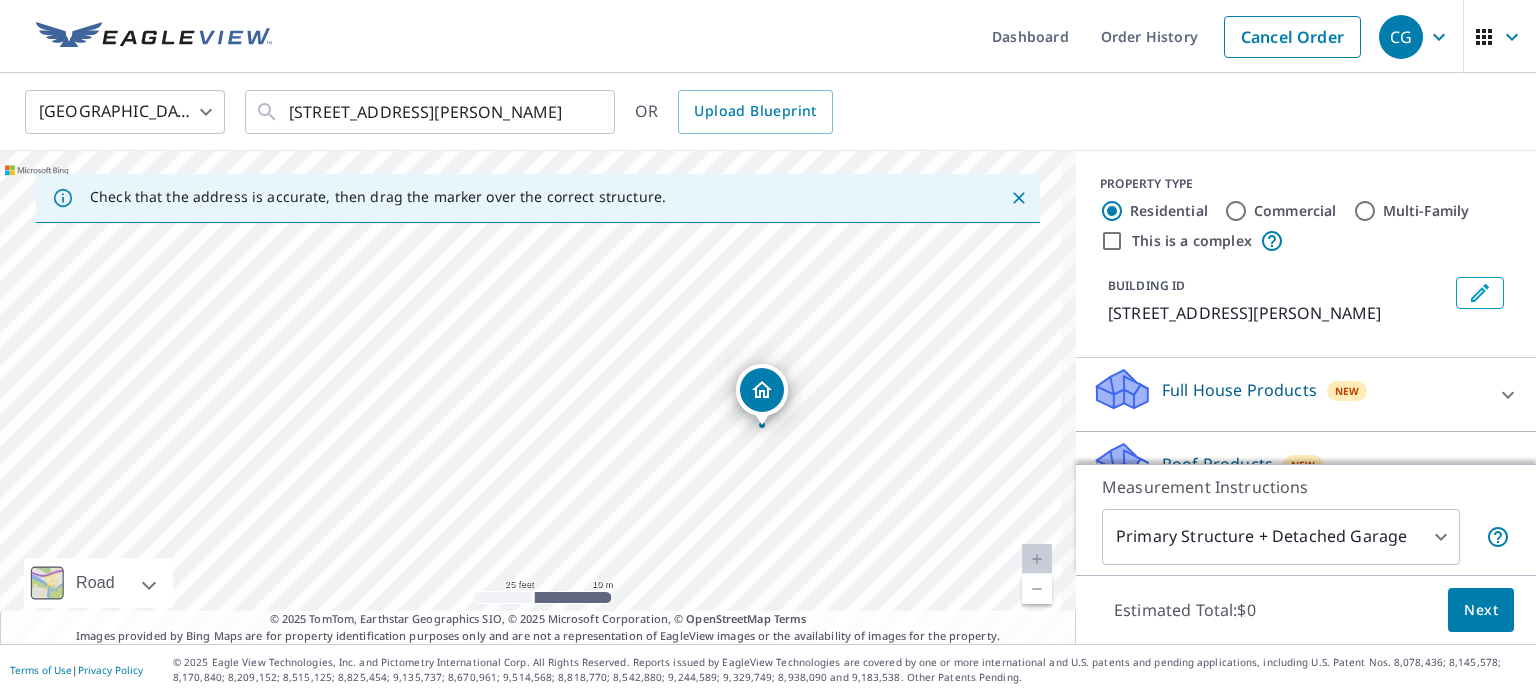 drag, startPoint x: 898, startPoint y: 412, endPoint x: 797, endPoint y: 591, distance: 205.52858 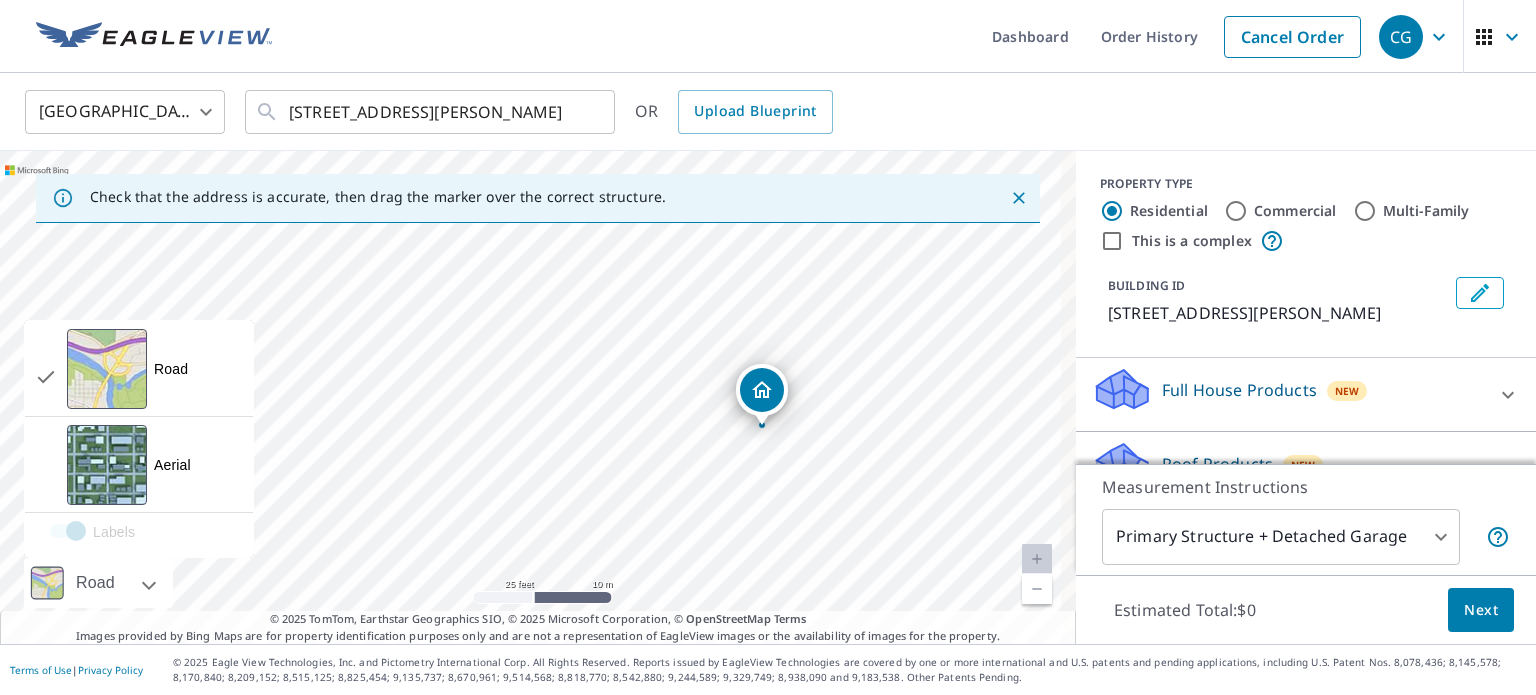 click on "Road" at bounding box center [95, 583] 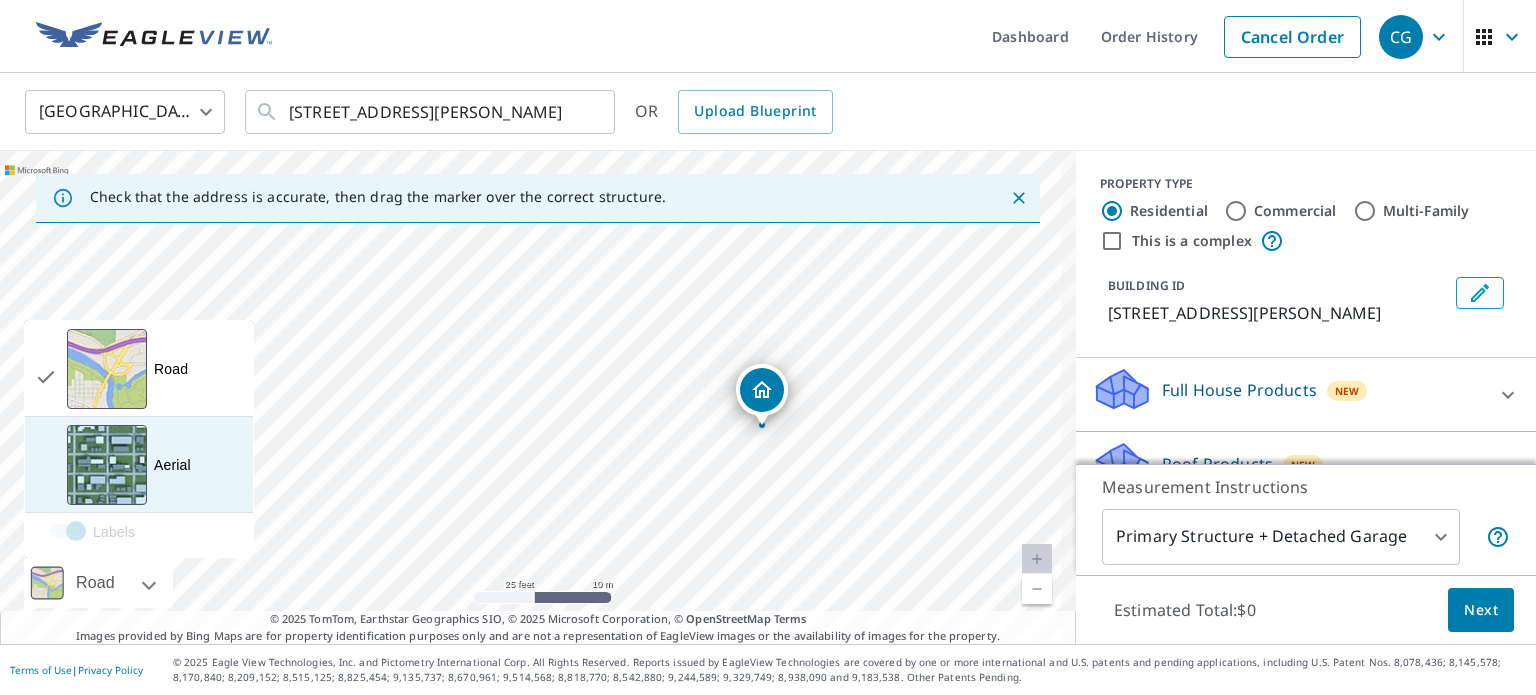 click at bounding box center (107, 465) 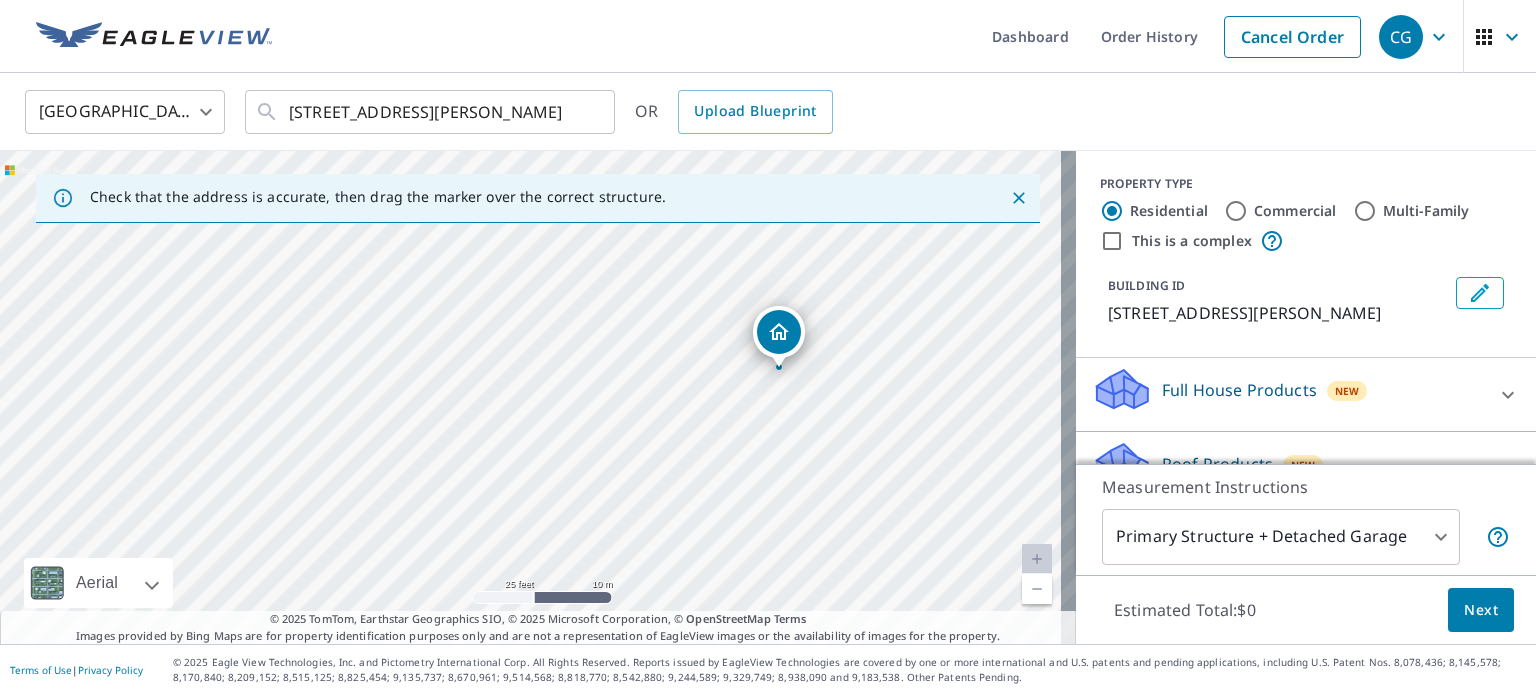 drag, startPoint x: 811, startPoint y: 474, endPoint x: 828, endPoint y: 416, distance: 60.440052 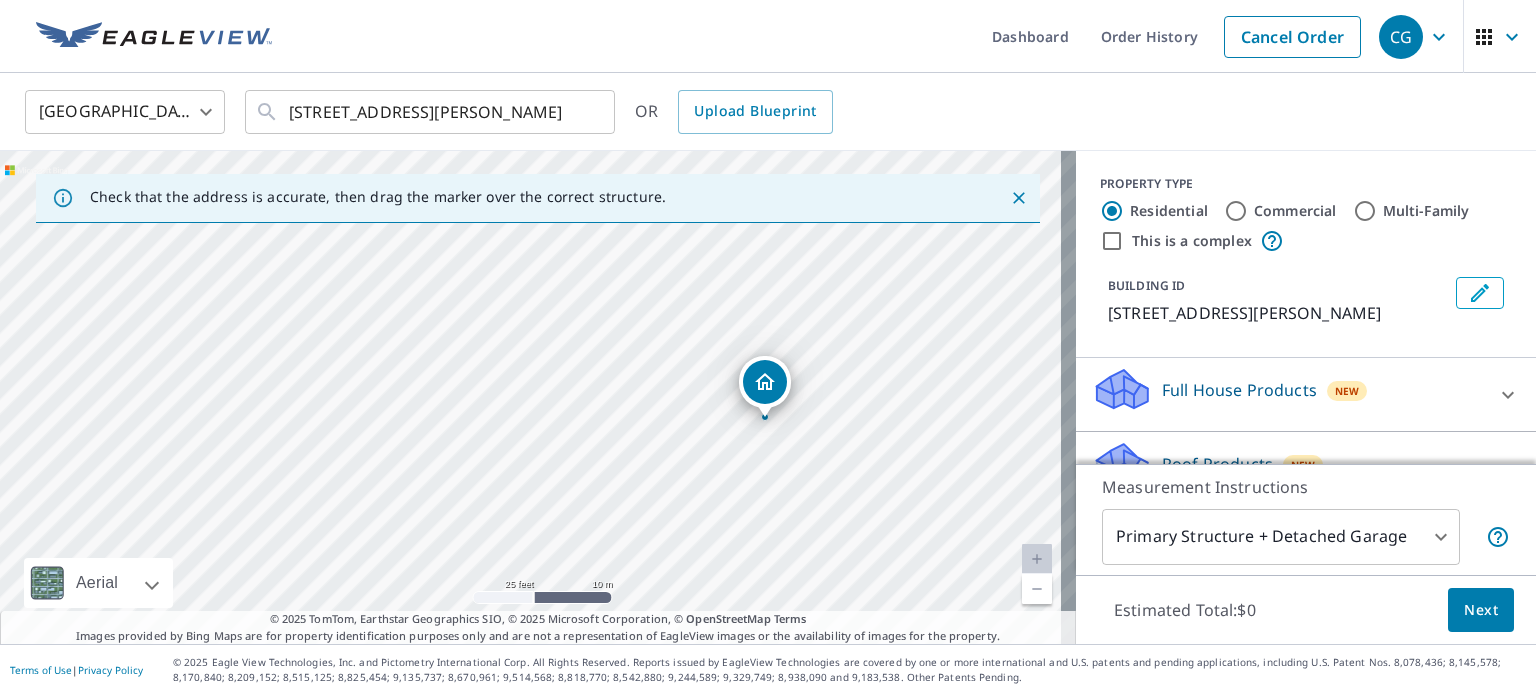 drag, startPoint x: 770, startPoint y: 328, endPoint x: 756, endPoint y: 378, distance: 51.92302 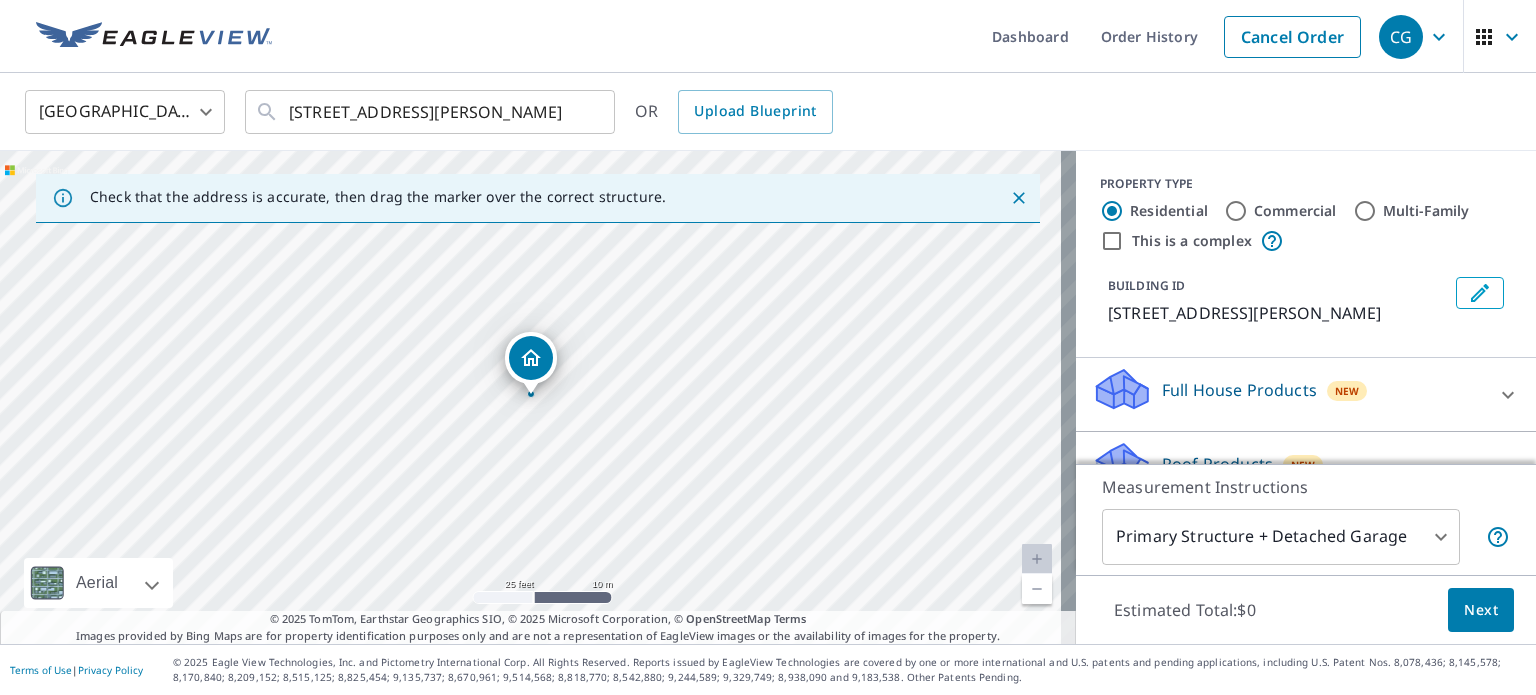 click on "Next" at bounding box center (1481, 610) 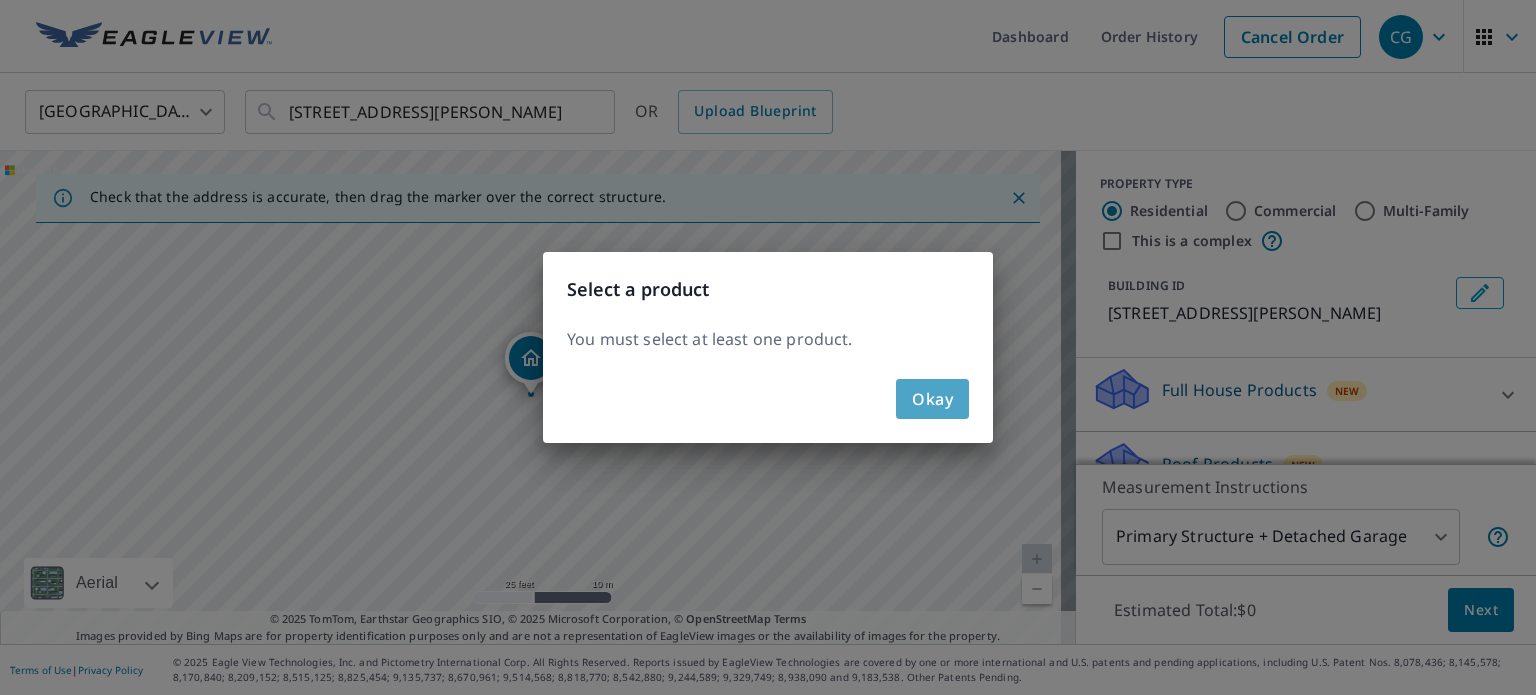 click on "Okay" at bounding box center [932, 399] 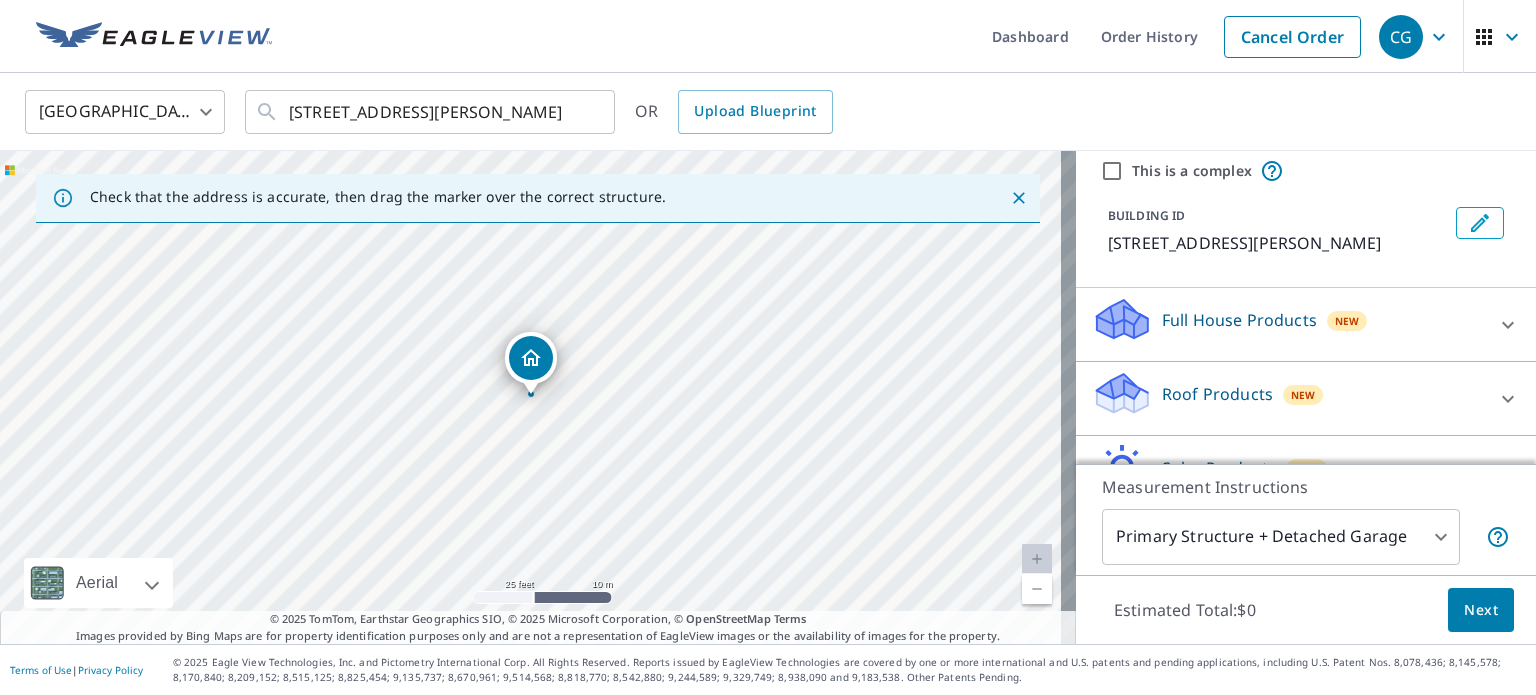 scroll, scrollTop: 76, scrollLeft: 0, axis: vertical 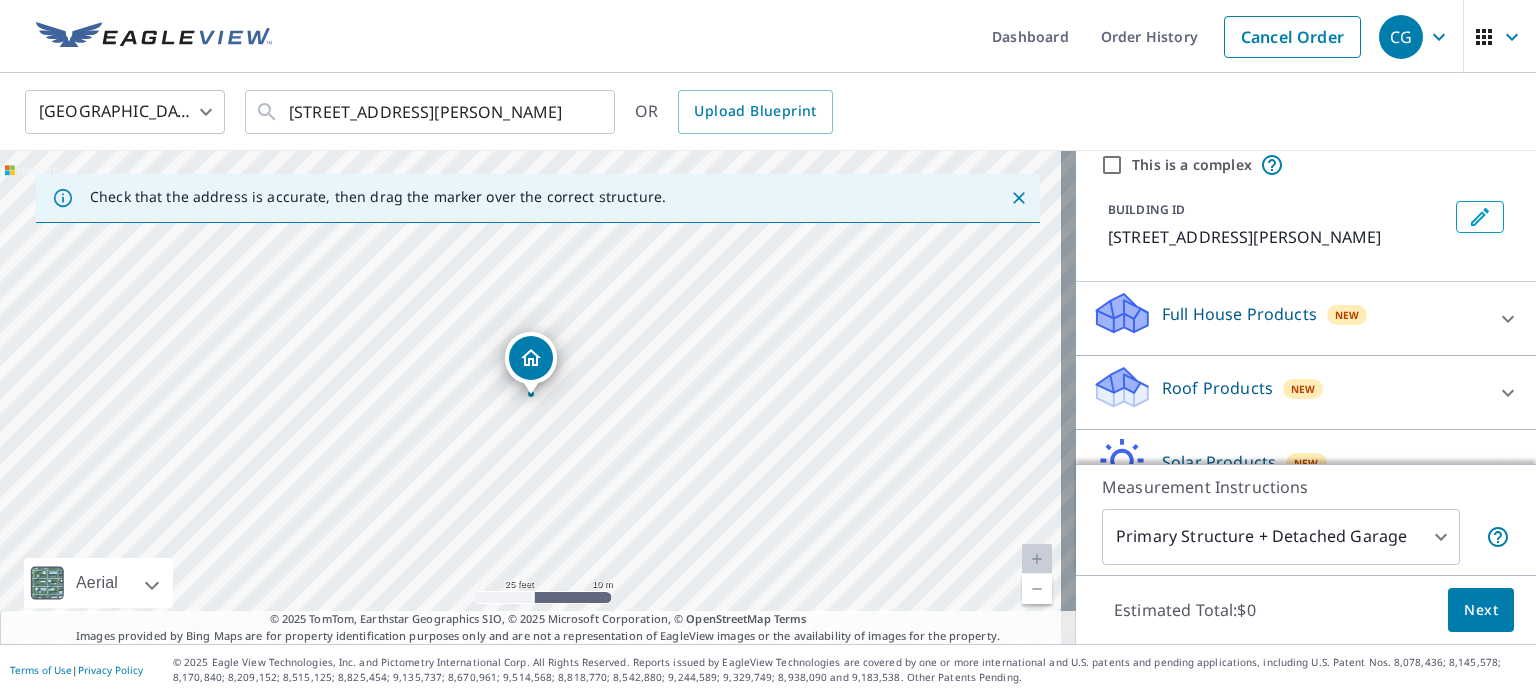 click on "Roof Products New" at bounding box center [1288, 392] 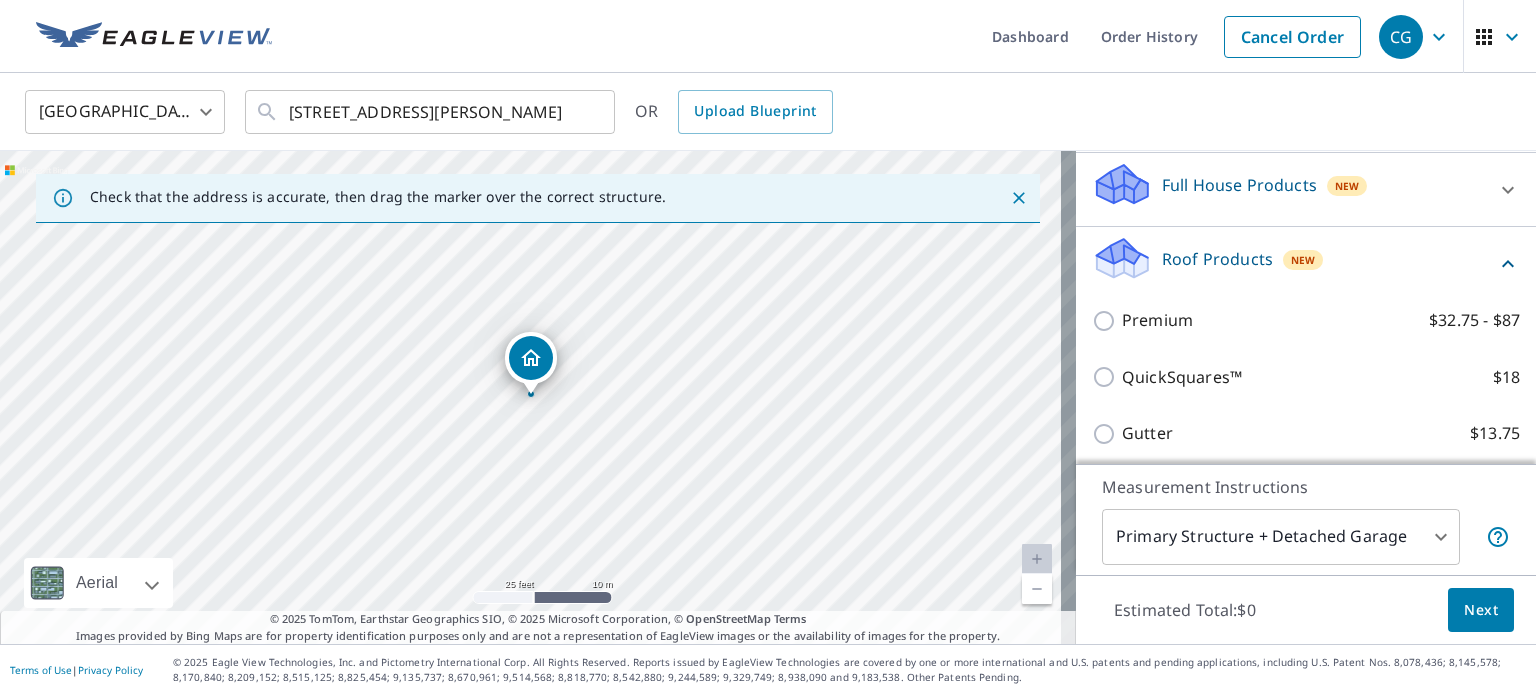 scroll, scrollTop: 212, scrollLeft: 0, axis: vertical 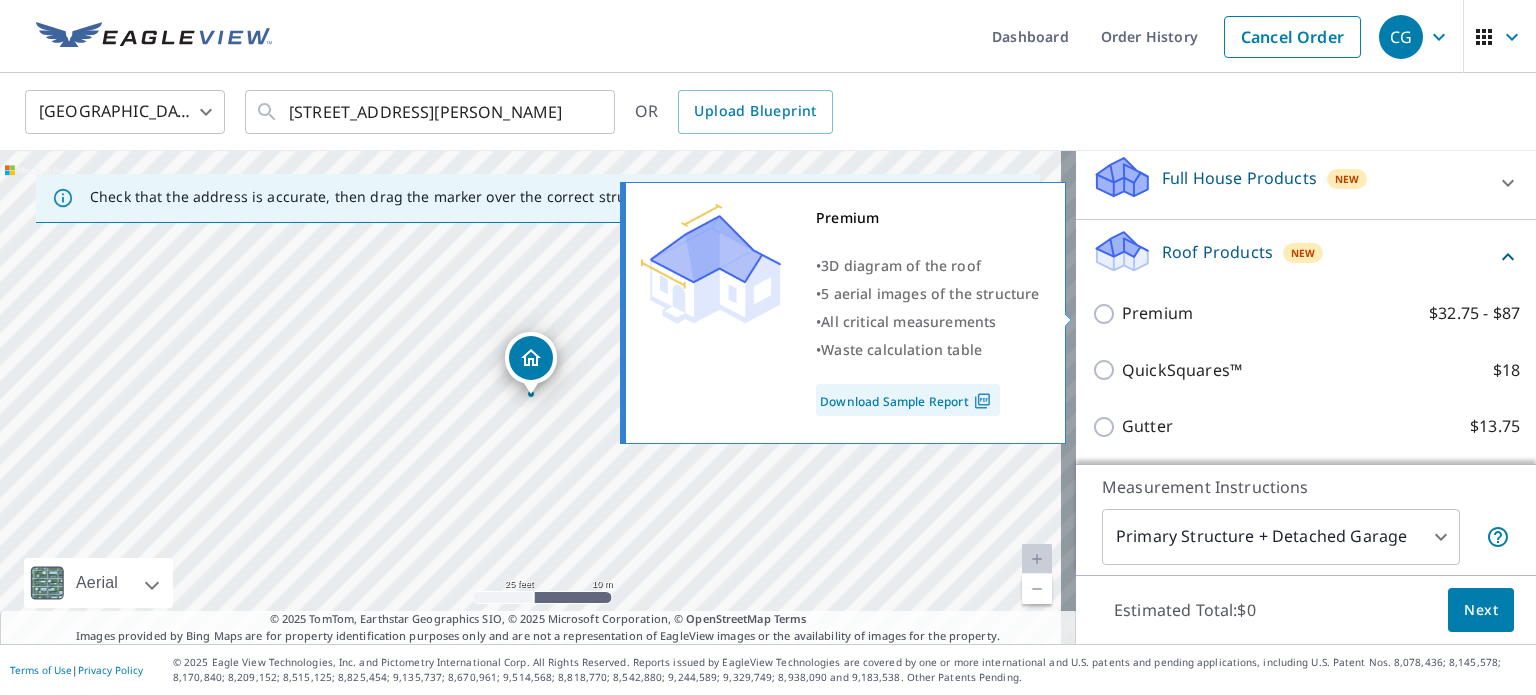 click on "Premium" at bounding box center (1157, 313) 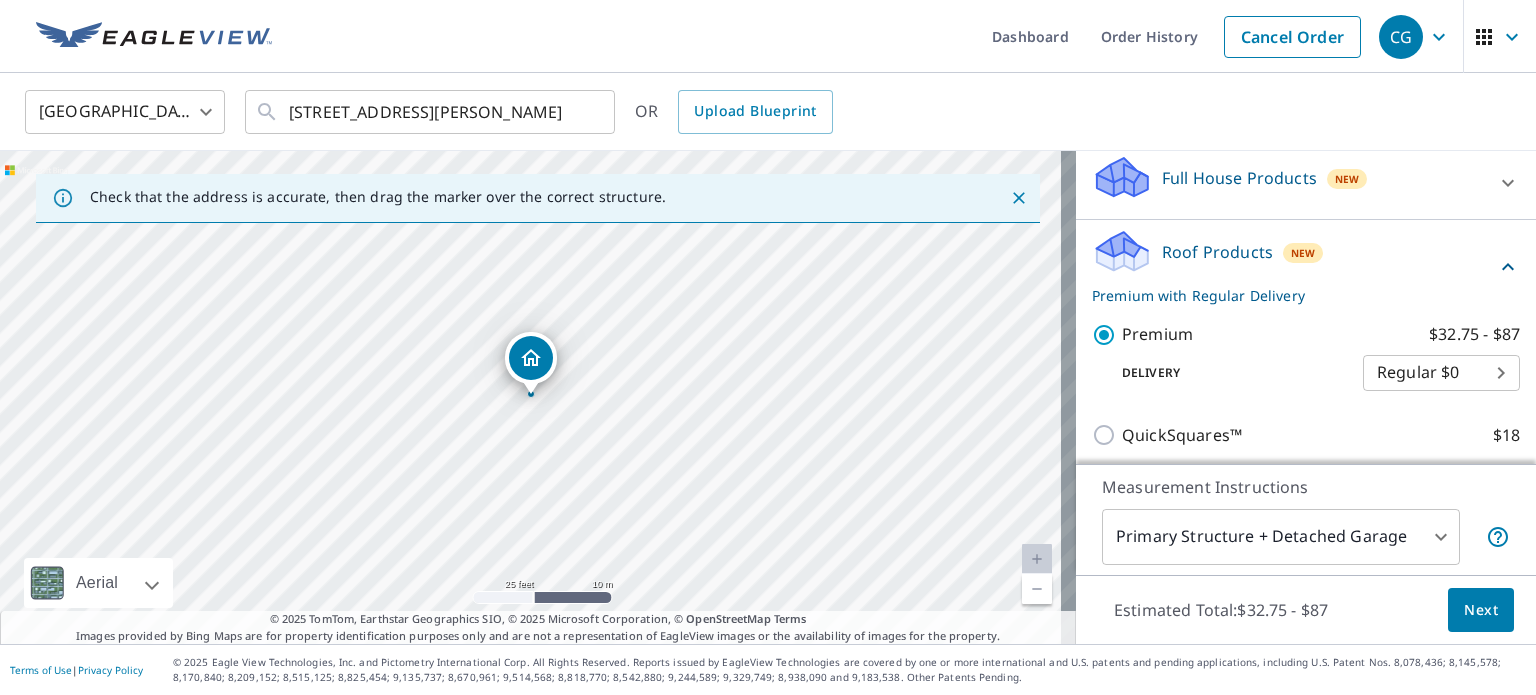 click on "Next" at bounding box center (1481, 610) 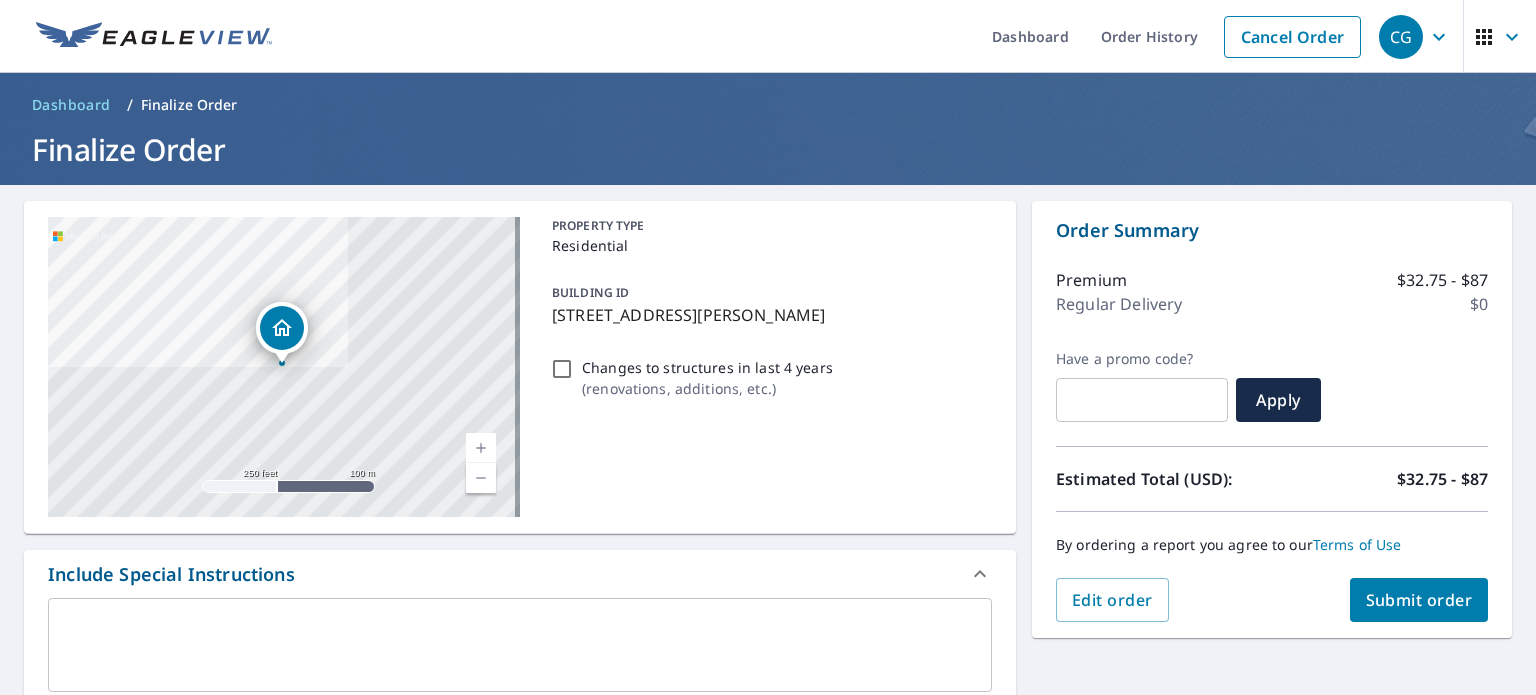 click on "Changes to structures in last 4 years ( renovations, additions, etc. )" at bounding box center [562, 369] 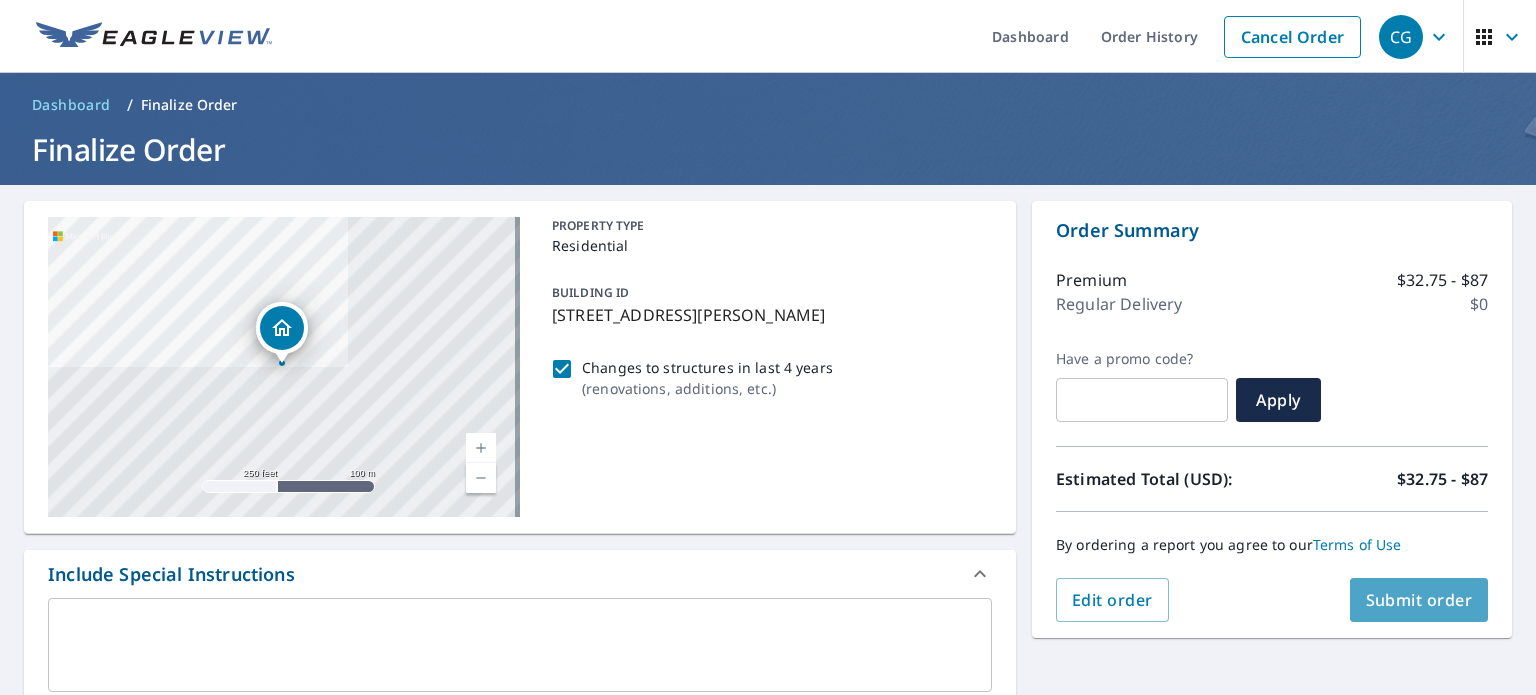 click on "Submit order" at bounding box center (1419, 600) 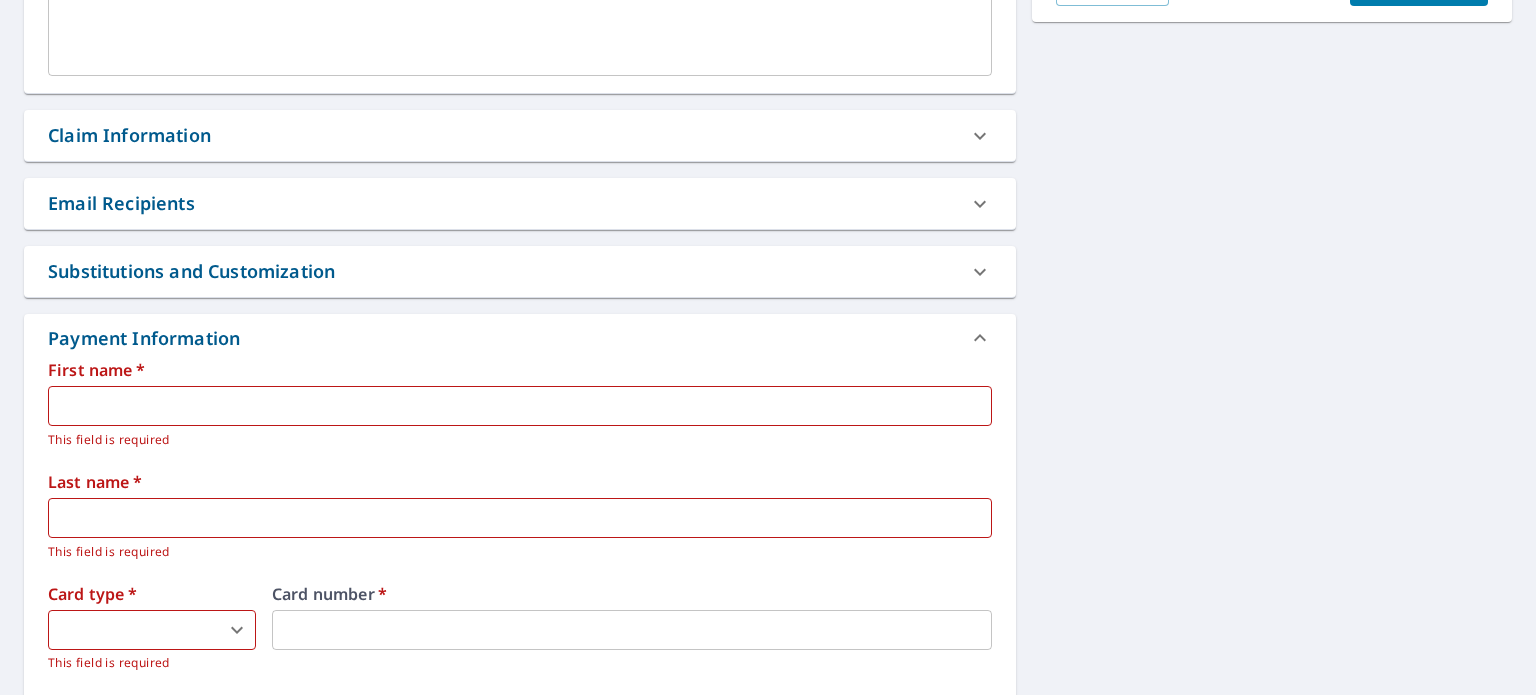 scroll, scrollTop: 627, scrollLeft: 0, axis: vertical 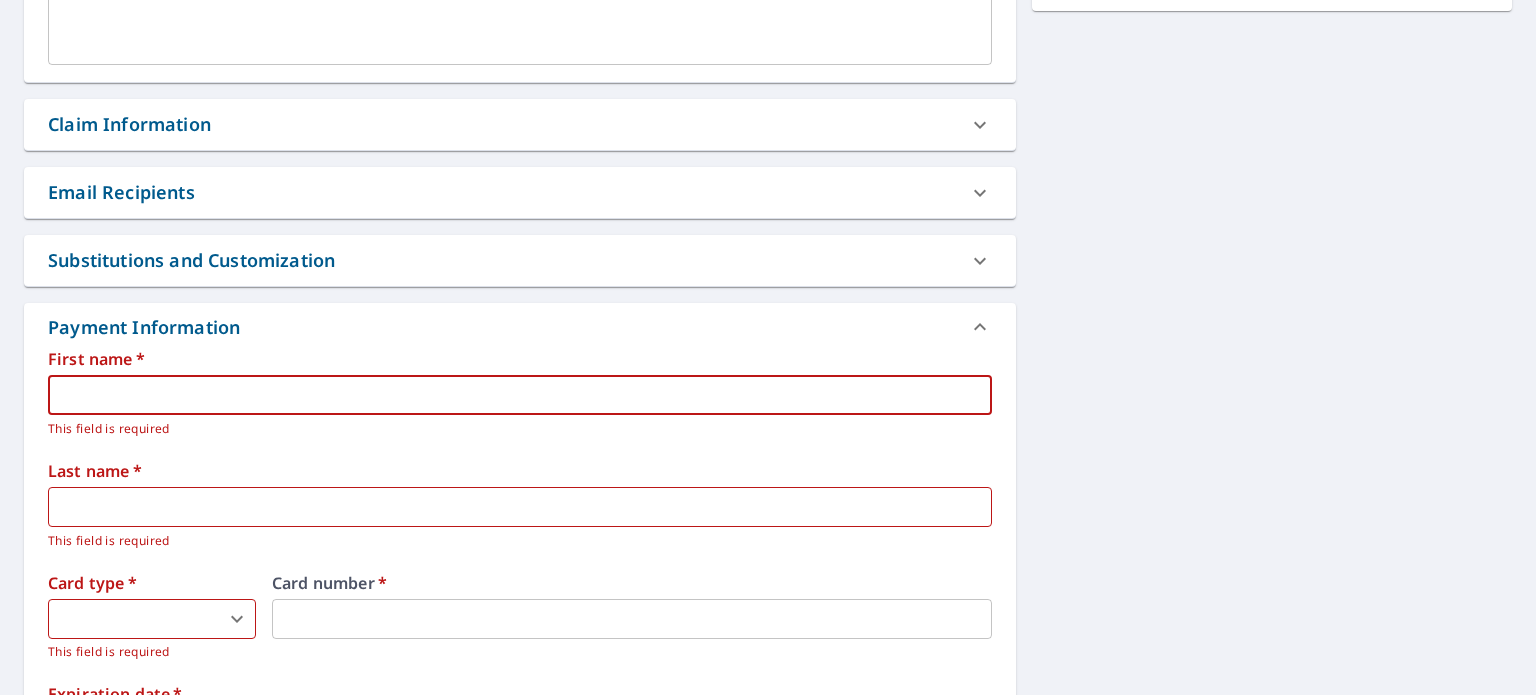 click at bounding box center (520, 395) 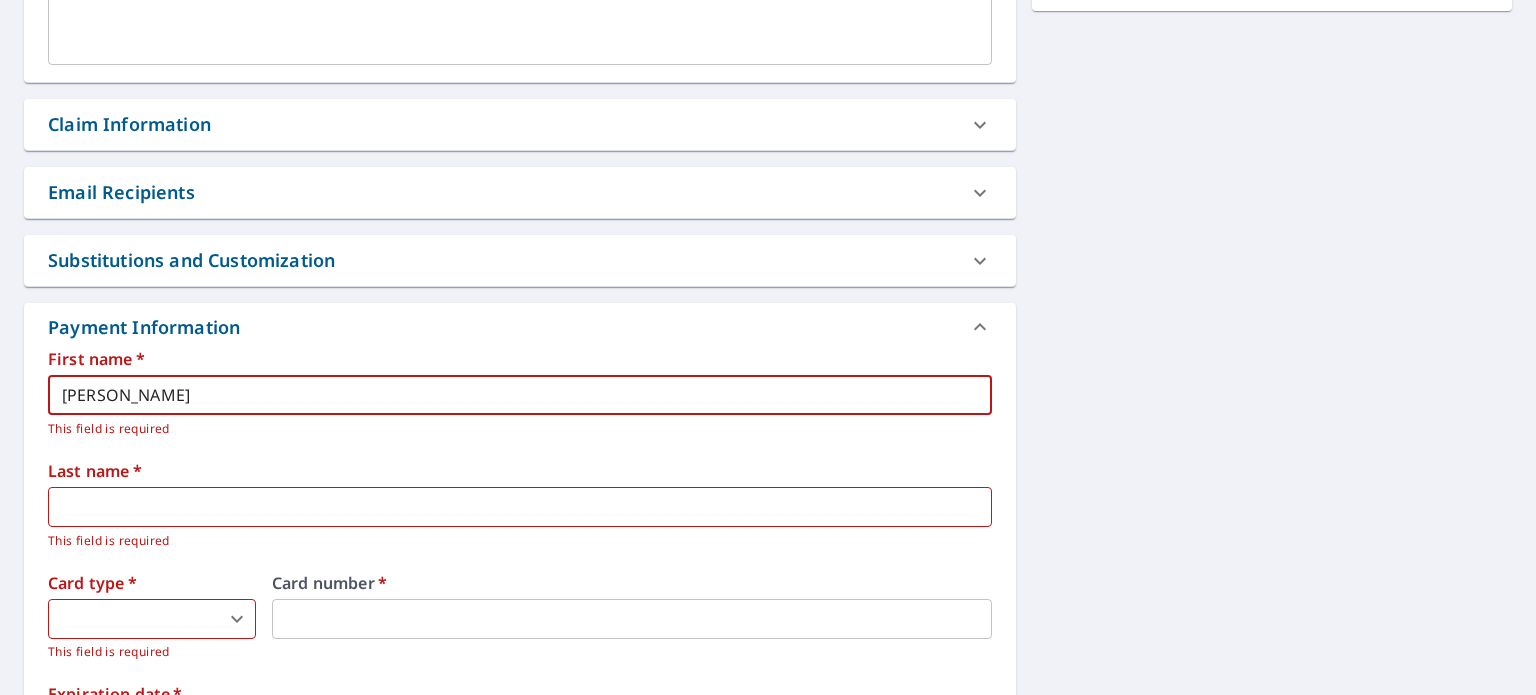 type on "Garcia" 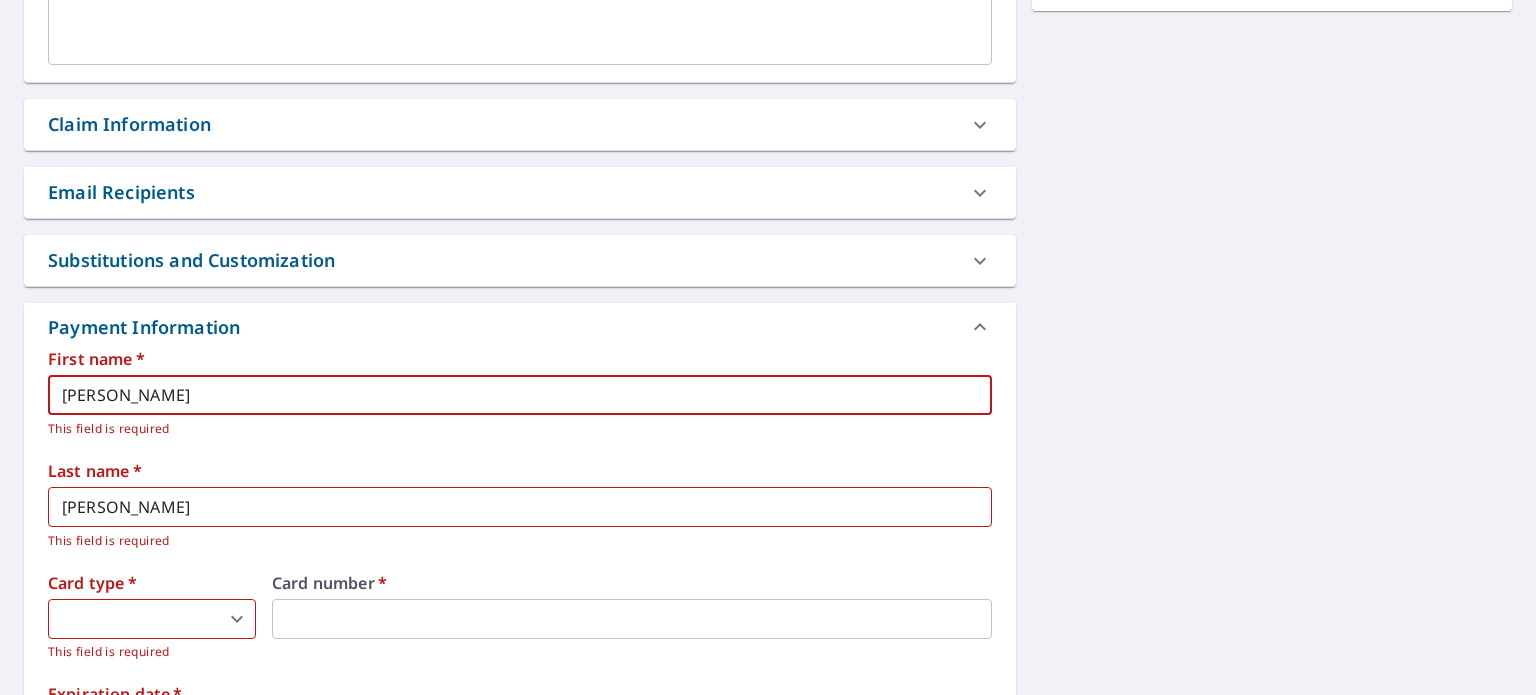 click on "CG CG
Dashboard Order History Cancel Order CG Dashboard / Finalize Order Finalize Order 610 Fletcher St Austin, TX 78704 Aerial Road A standard road map Aerial A detailed look from above Labels Labels 250 feet 100 m © 2025 TomTom, © Vexcel Imaging, © 2025 Microsoft Corporation,  © OpenStreetMap Terms PROPERTY TYPE Residential BUILDING ID 610 Fletcher St, Austin, TX, 78704 Changes to structures in last 4 years ( renovations, additions, etc. ) Include Special Instructions x ​ Claim Information Claim number ​ Claim information ​ PO number ​ Date of loss ​ Cat ID ​ Email Recipients Your reports will be sent to  christine@ttproofing.com.  Edit Contact Information. Send a copy of the report to: ​ Substitutions and Customization Roof measurement report substitutions If a Premium Report is unavailable send me an Extended Coverage 3D Report: Yes No Ask If an Extended Coverage 3D Report is unavailable send me an Extended Coverage 2D Report: Yes No Ask Yes No Ask Additional Report Formats DXF RXF" at bounding box center [768, 347] 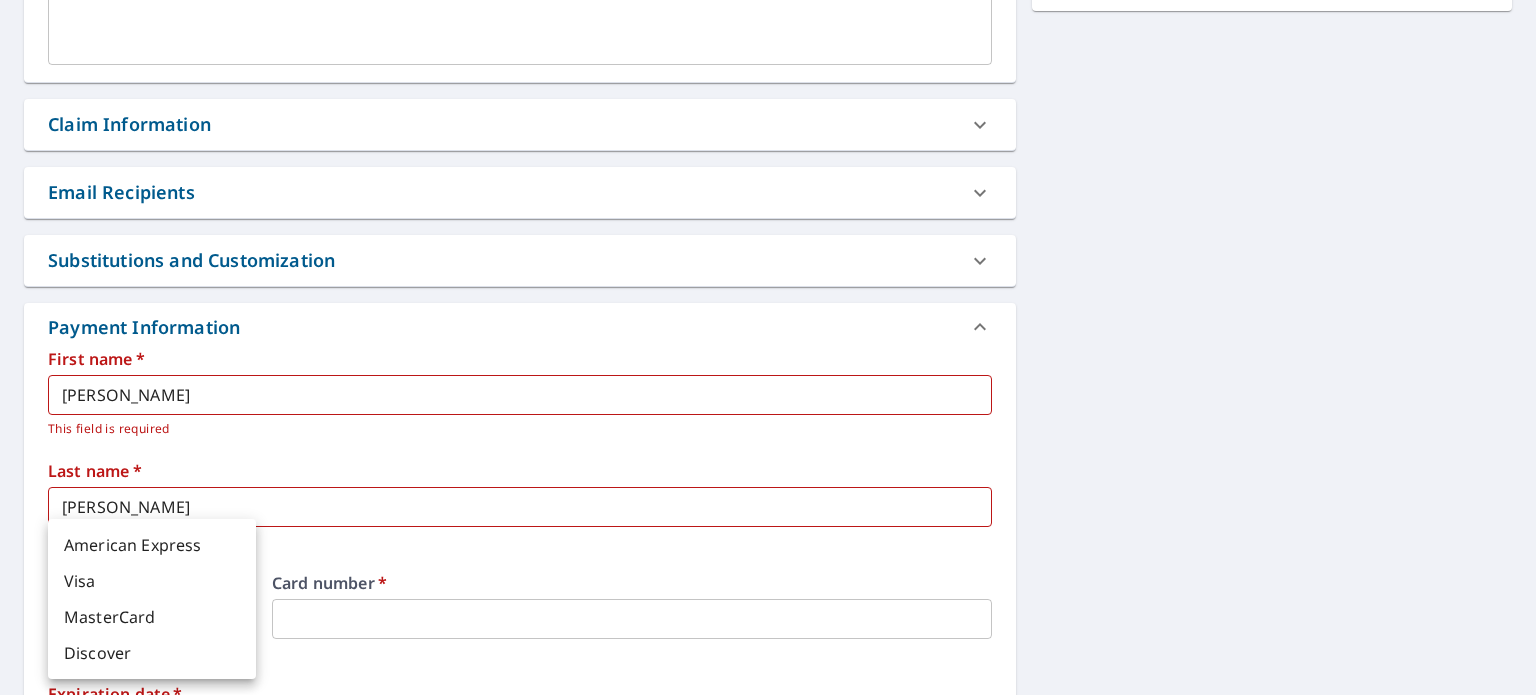 click on "Visa" at bounding box center [152, 581] 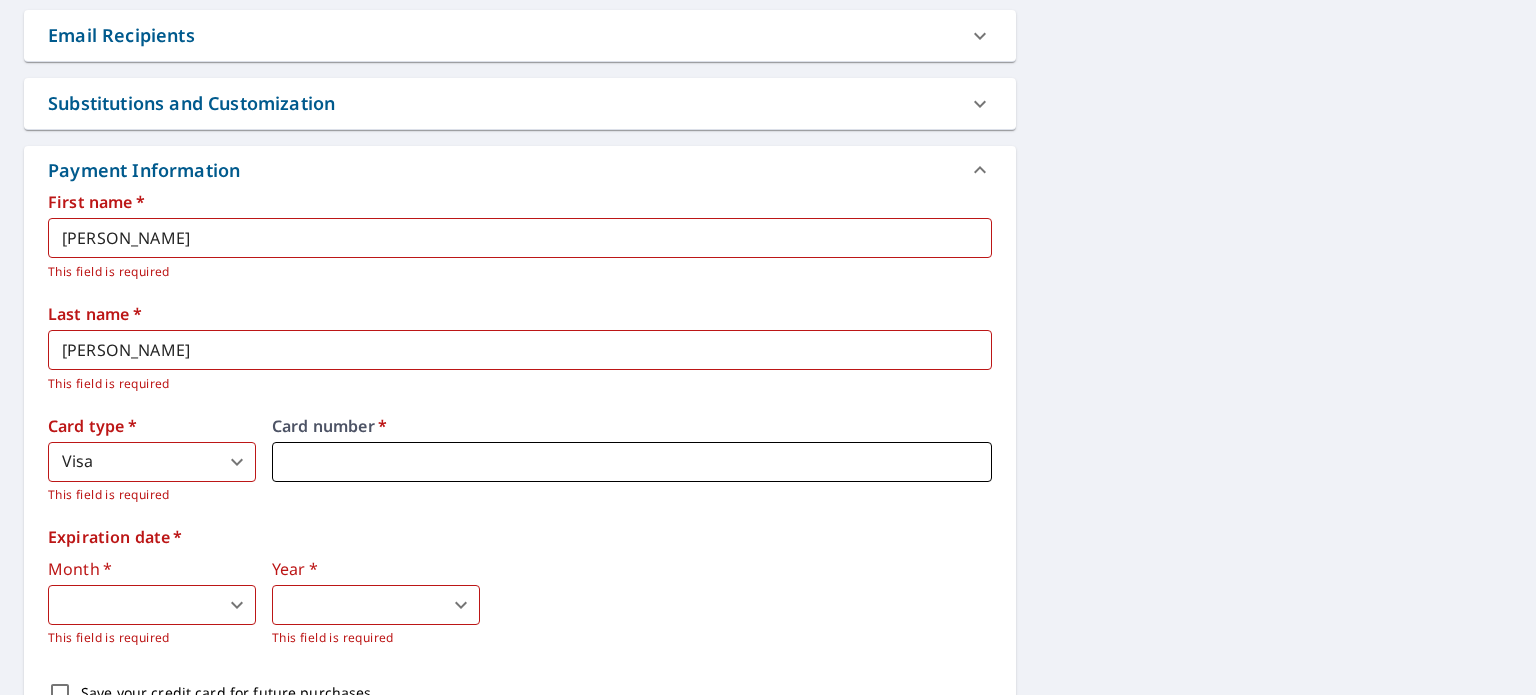 scroll, scrollTop: 871, scrollLeft: 0, axis: vertical 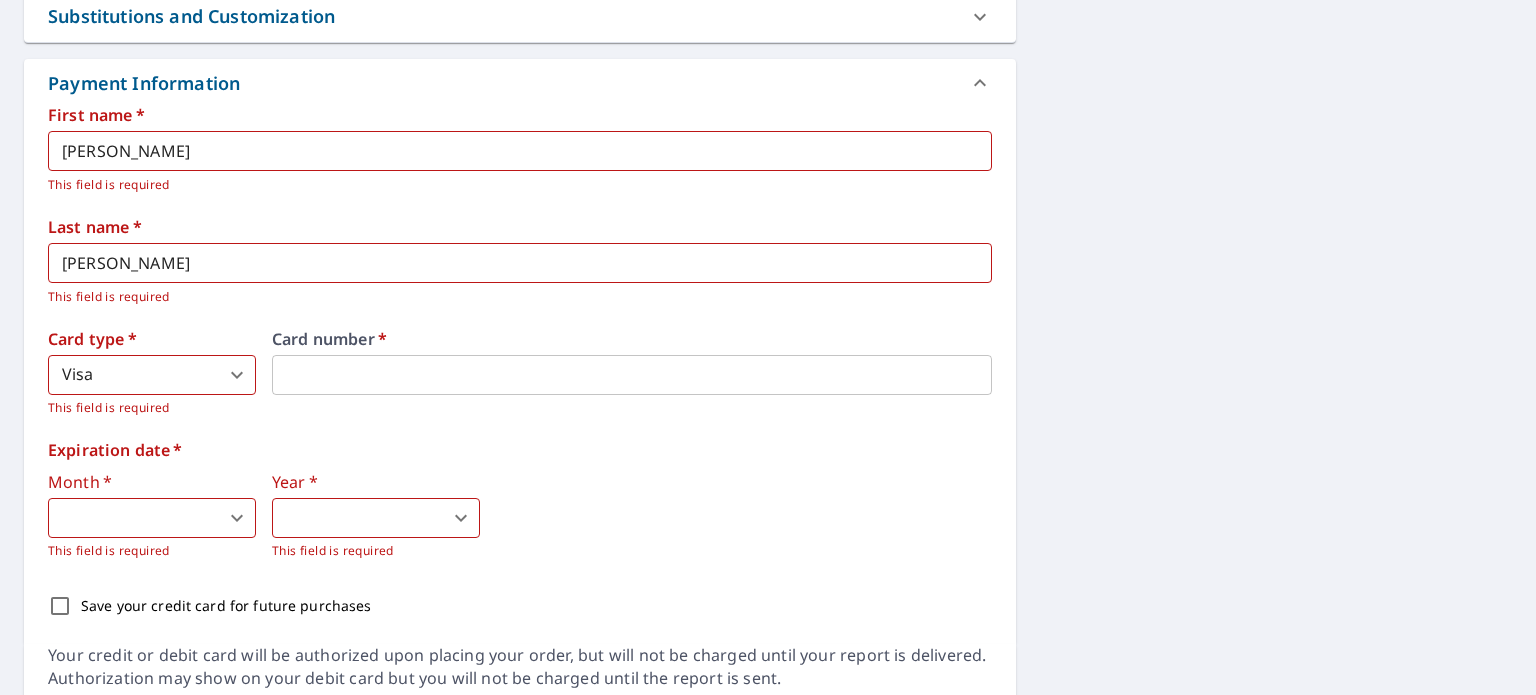 click on "CG CG
Dashboard Order History Cancel Order CG Dashboard / Finalize Order Finalize Order 610 Fletcher St Austin, TX 78704 Aerial Road A standard road map Aerial A detailed look from above Labels Labels 250 feet 100 m © 2025 TomTom, © Vexcel Imaging, © 2025 Microsoft Corporation,  © OpenStreetMap Terms PROPERTY TYPE Residential BUILDING ID 610 Fletcher St, Austin, TX, 78704 Changes to structures in last 4 years ( renovations, additions, etc. ) Include Special Instructions x ​ Claim Information Claim number ​ Claim information ​ PO number ​ Date of loss ​ Cat ID ​ Email Recipients Your reports will be sent to  christine@ttproofing.com.  Edit Contact Information. Send a copy of the report to: ​ Substitutions and Customization Roof measurement report substitutions If a Premium Report is unavailable send me an Extended Coverage 3D Report: Yes No Ask If an Extended Coverage 3D Report is unavailable send me an Extended Coverage 2D Report: Yes No Ask Yes No Ask Additional Report Formats DXF RXF" at bounding box center [768, 347] 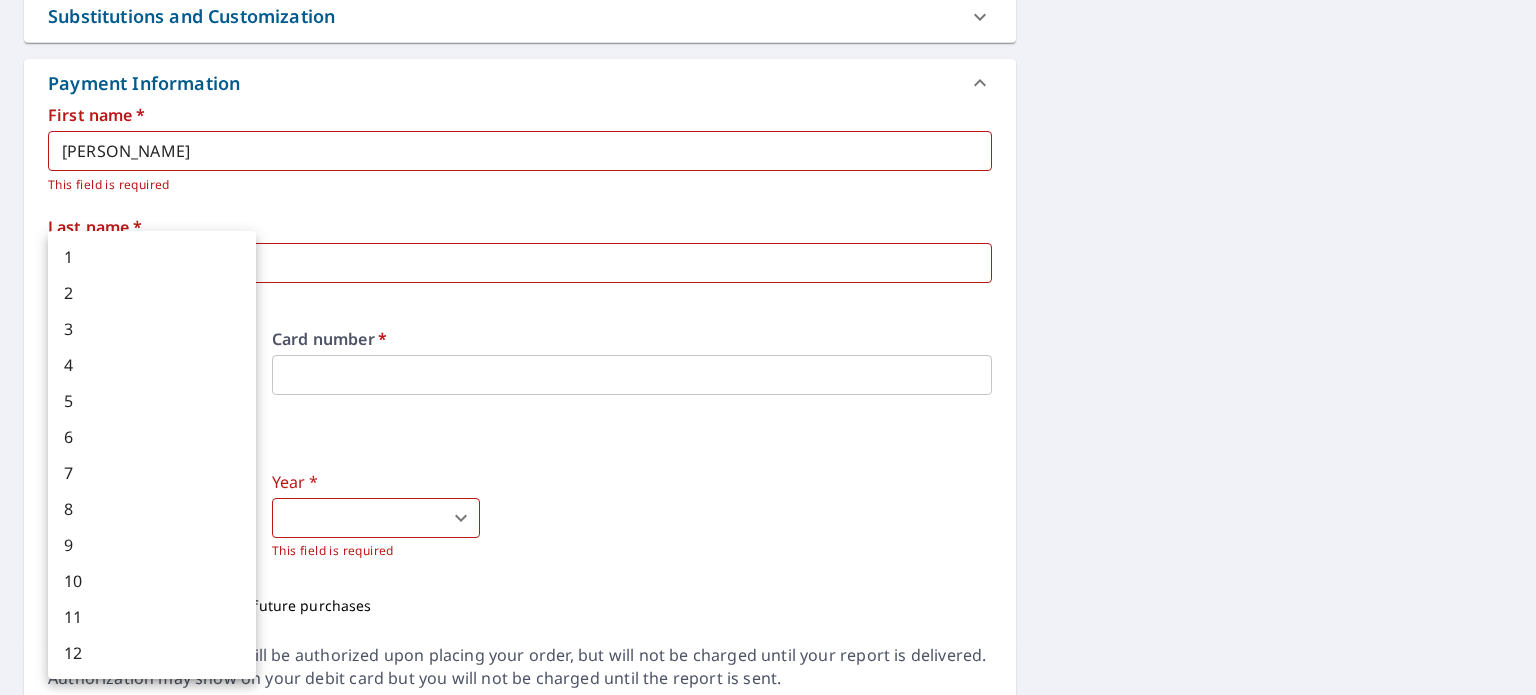 type 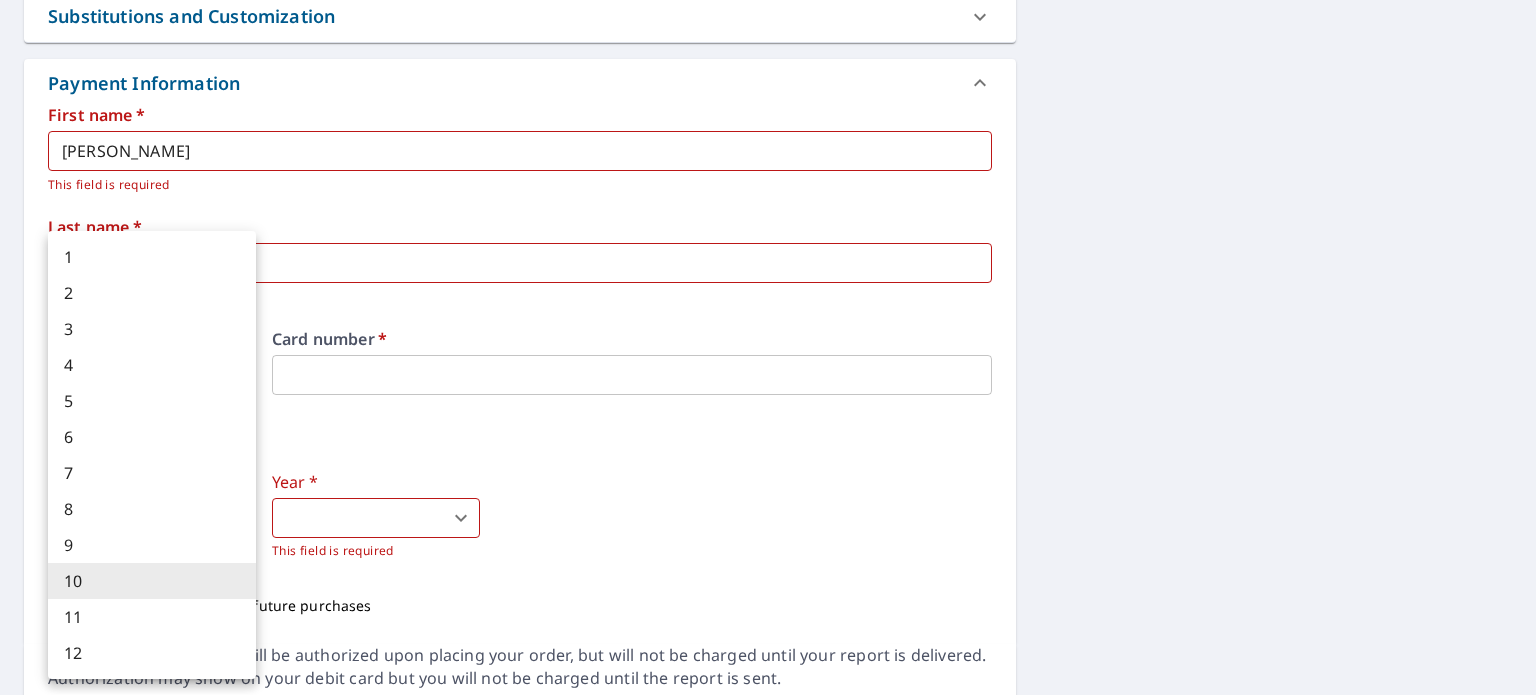 click on "1" at bounding box center [152, 257] 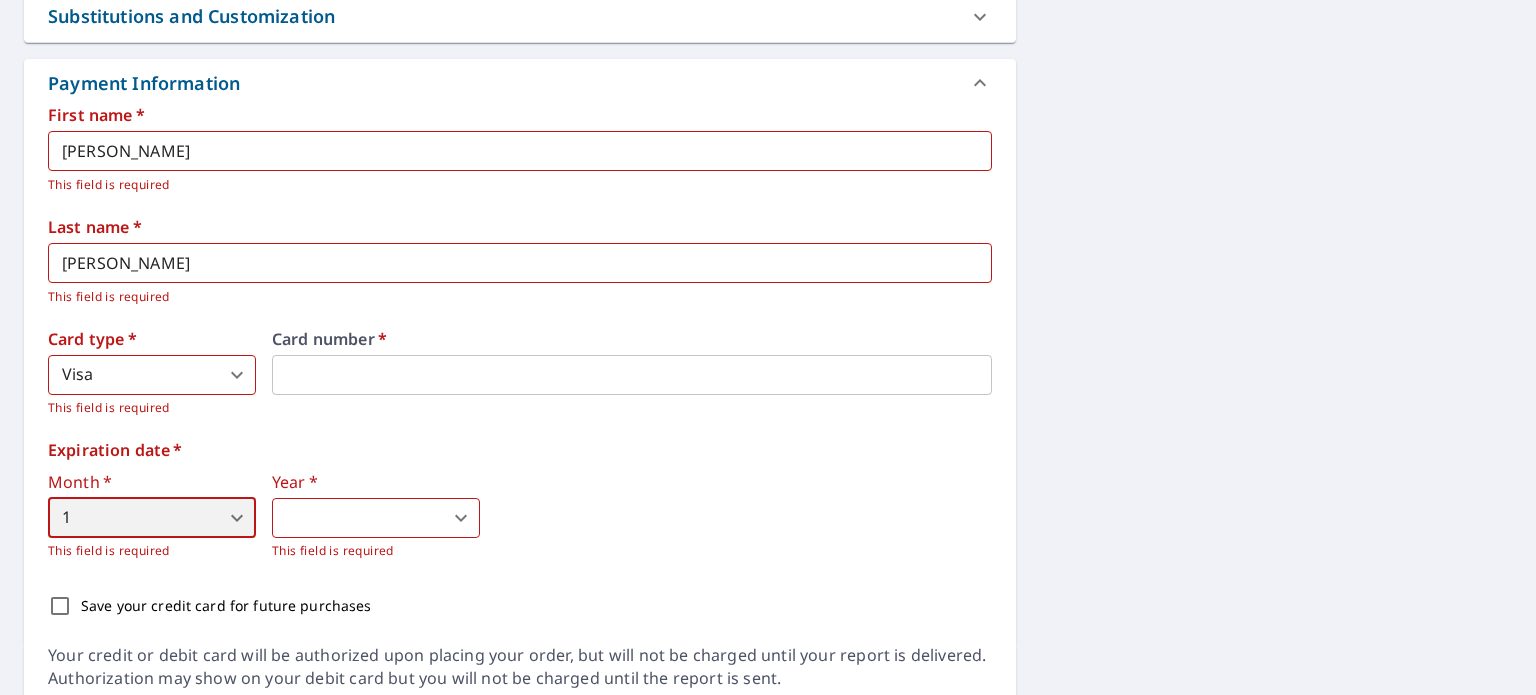 type on "1" 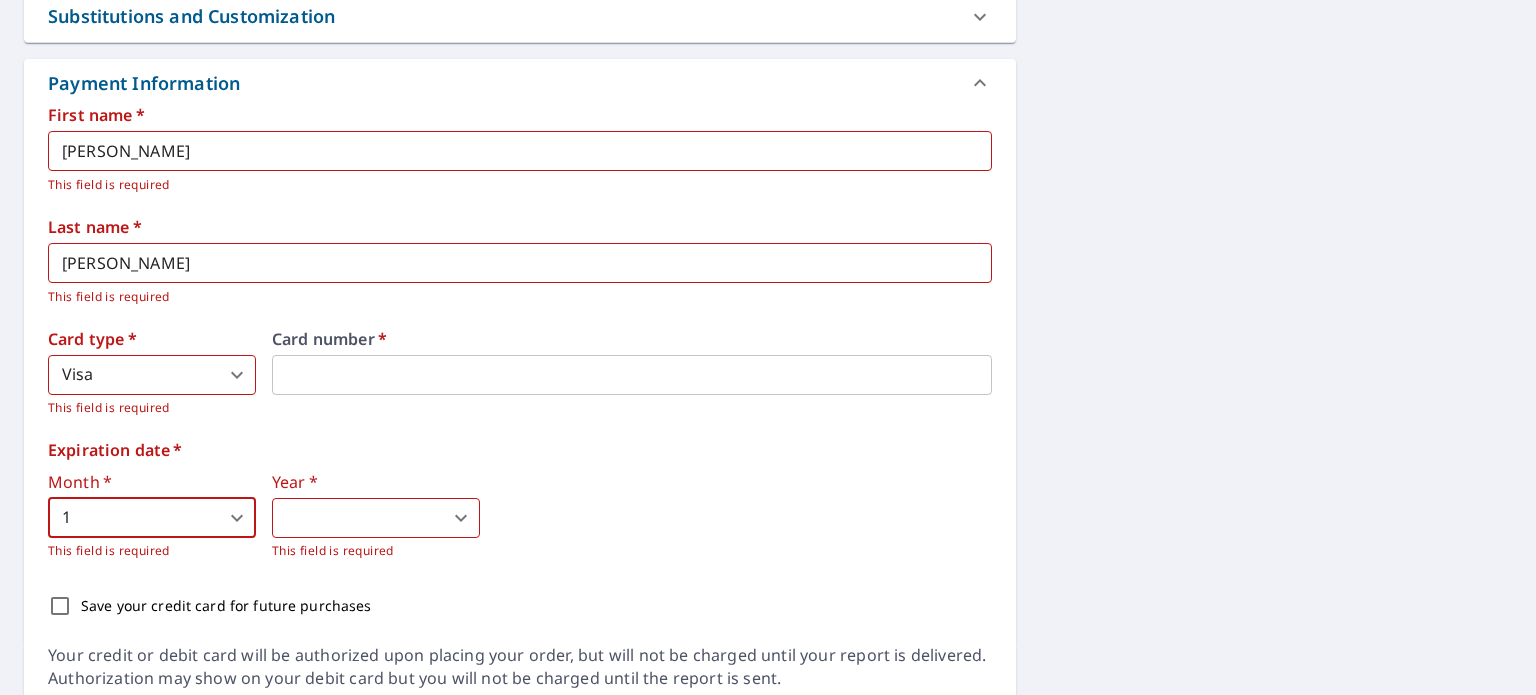 click on "CG CG
Dashboard Order History Cancel Order CG Dashboard / Finalize Order Finalize Order 610 Fletcher St Austin, TX 78704 Aerial Road A standard road map Aerial A detailed look from above Labels Labels 250 feet 100 m © 2025 TomTom, © Vexcel Imaging, © 2025 Microsoft Corporation,  © OpenStreetMap Terms PROPERTY TYPE Residential BUILDING ID 610 Fletcher St, Austin, TX, 78704 Changes to structures in last 4 years ( renovations, additions, etc. ) Include Special Instructions x ​ Claim Information Claim number ​ Claim information ​ PO number ​ Date of loss ​ Cat ID ​ Email Recipients Your reports will be sent to  christine@ttproofing.com.  Edit Contact Information. Send a copy of the report to: ​ Substitutions and Customization Roof measurement report substitutions If a Premium Report is unavailable send me an Extended Coverage 3D Report: Yes No Ask If an Extended Coverage 3D Report is unavailable send me an Extended Coverage 2D Report: Yes No Ask Yes No Ask Additional Report Formats DXF RXF" at bounding box center (768, 347) 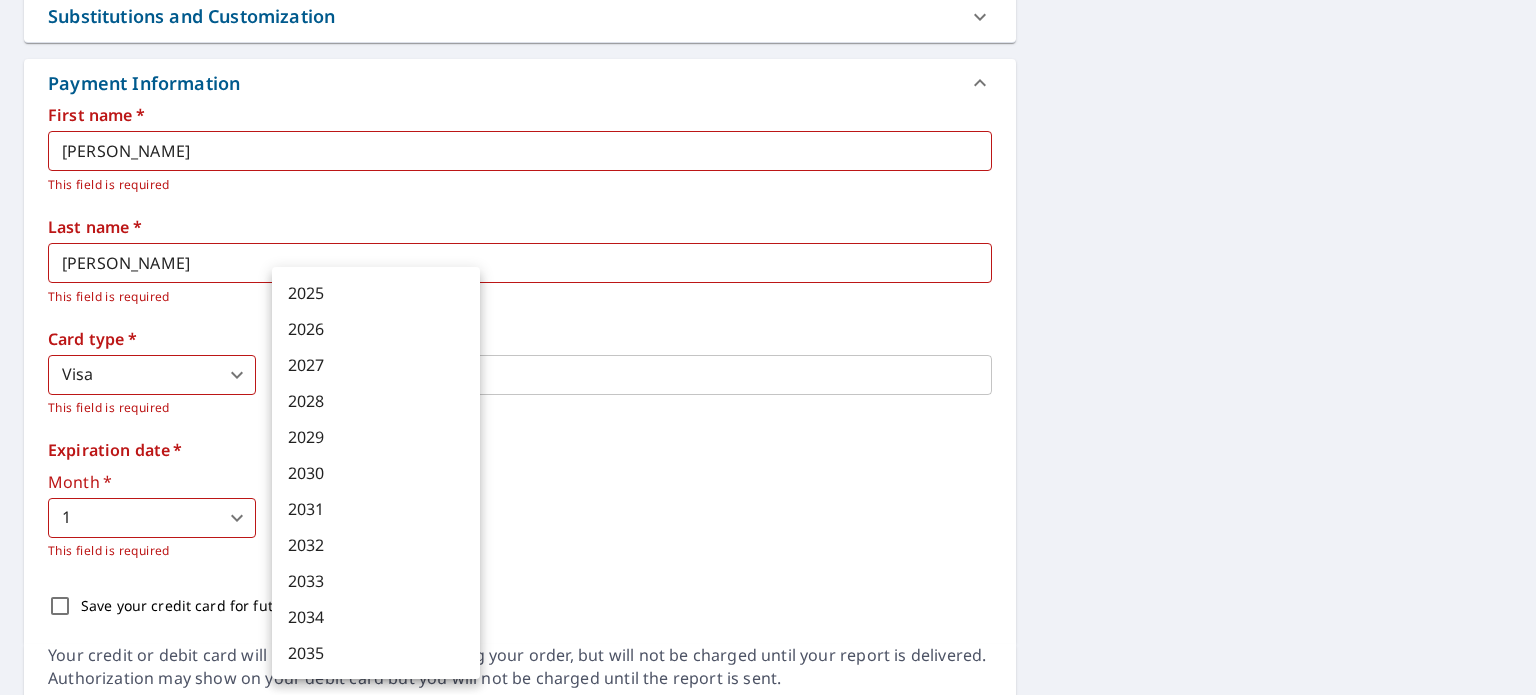 click on "2027" at bounding box center [376, 365] 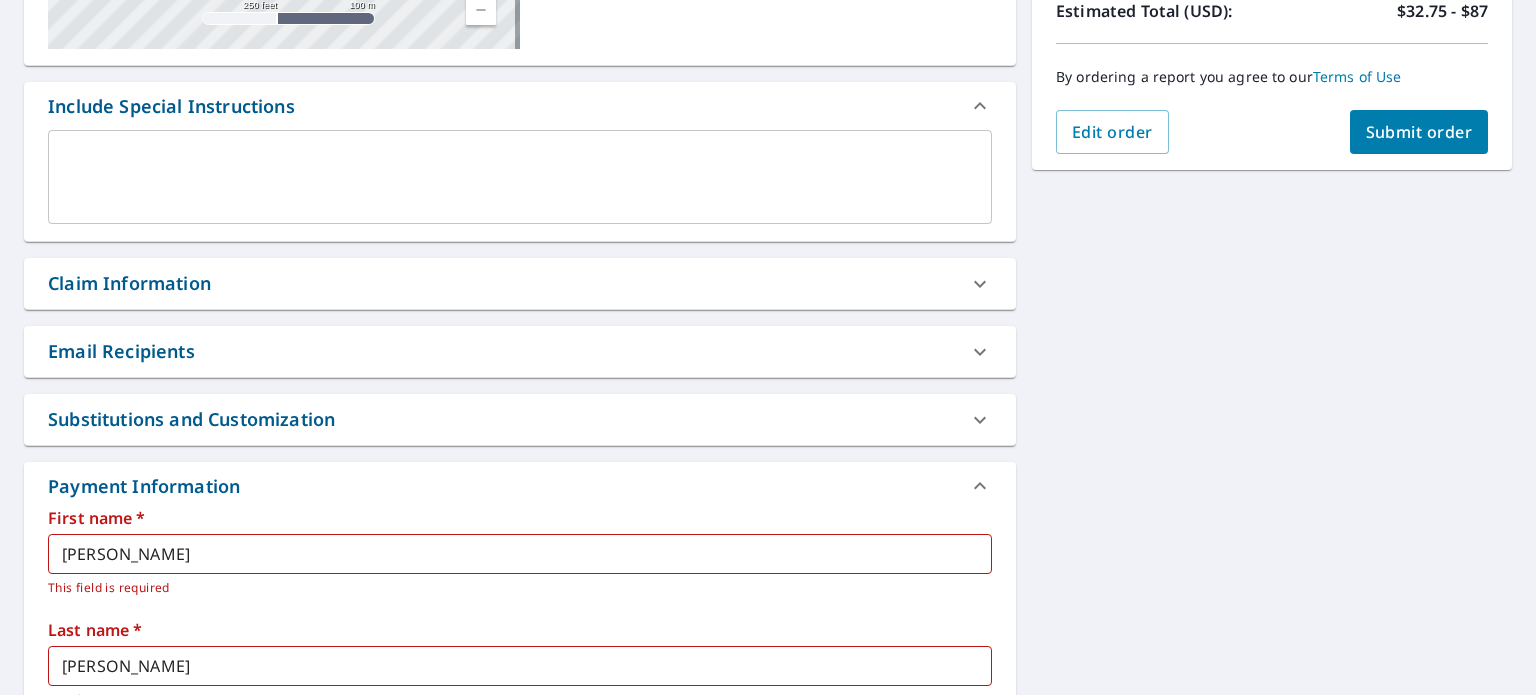 scroll, scrollTop: 369, scrollLeft: 0, axis: vertical 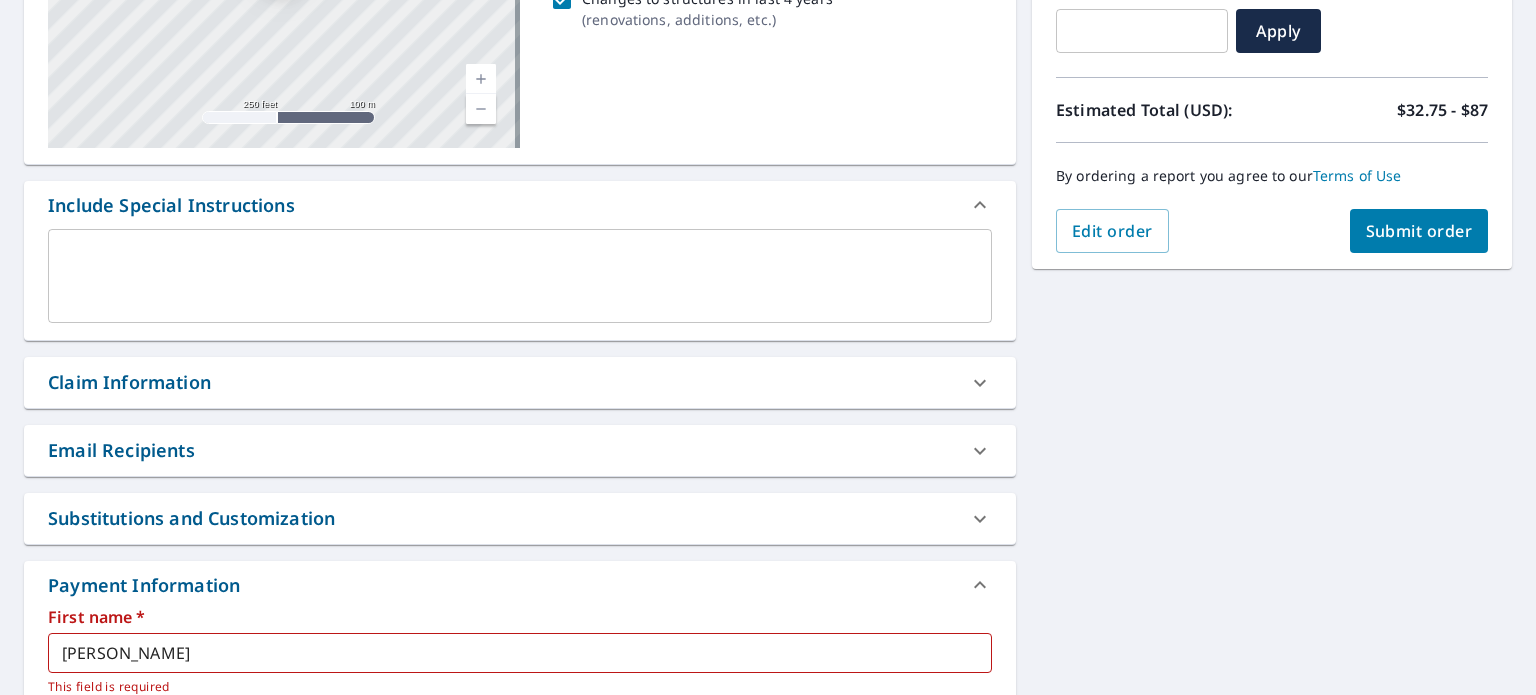 click on "Submit order" at bounding box center [1419, 231] 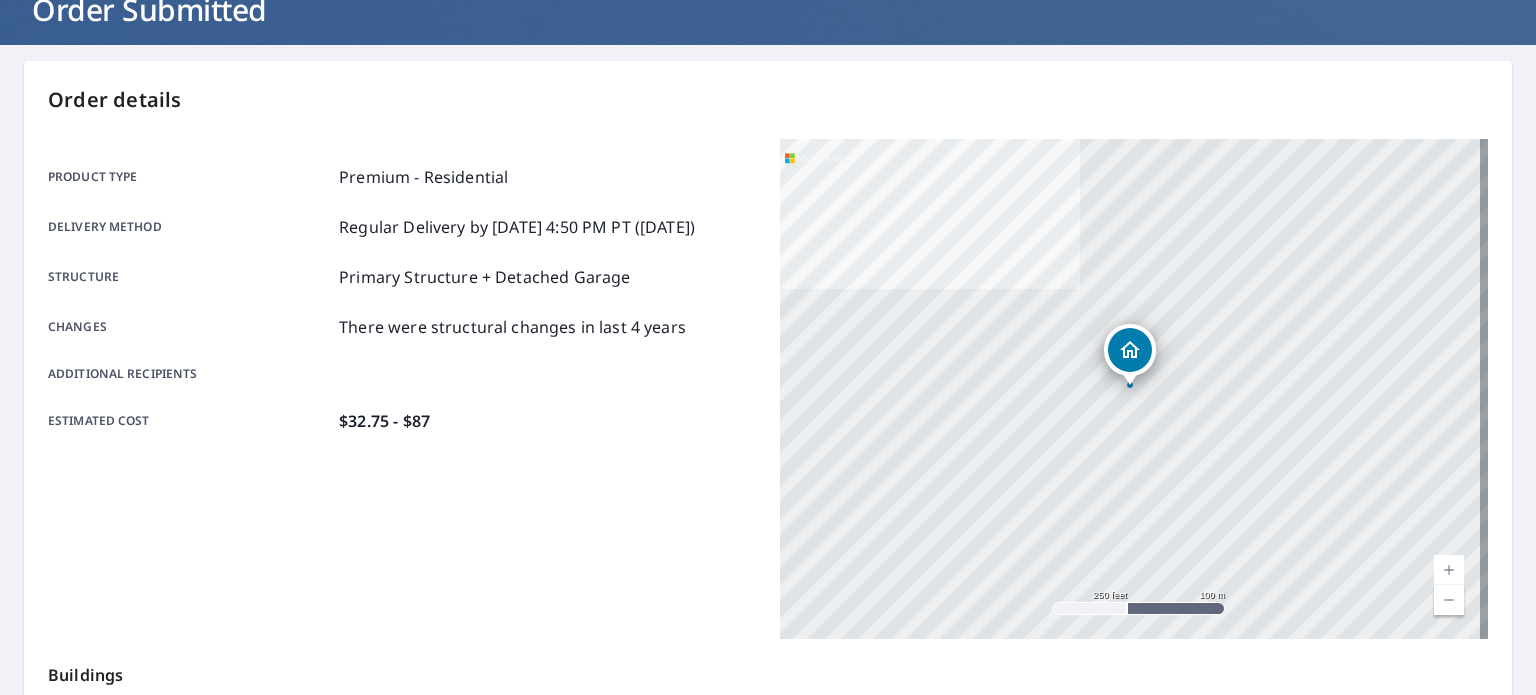 scroll, scrollTop: 0, scrollLeft: 0, axis: both 